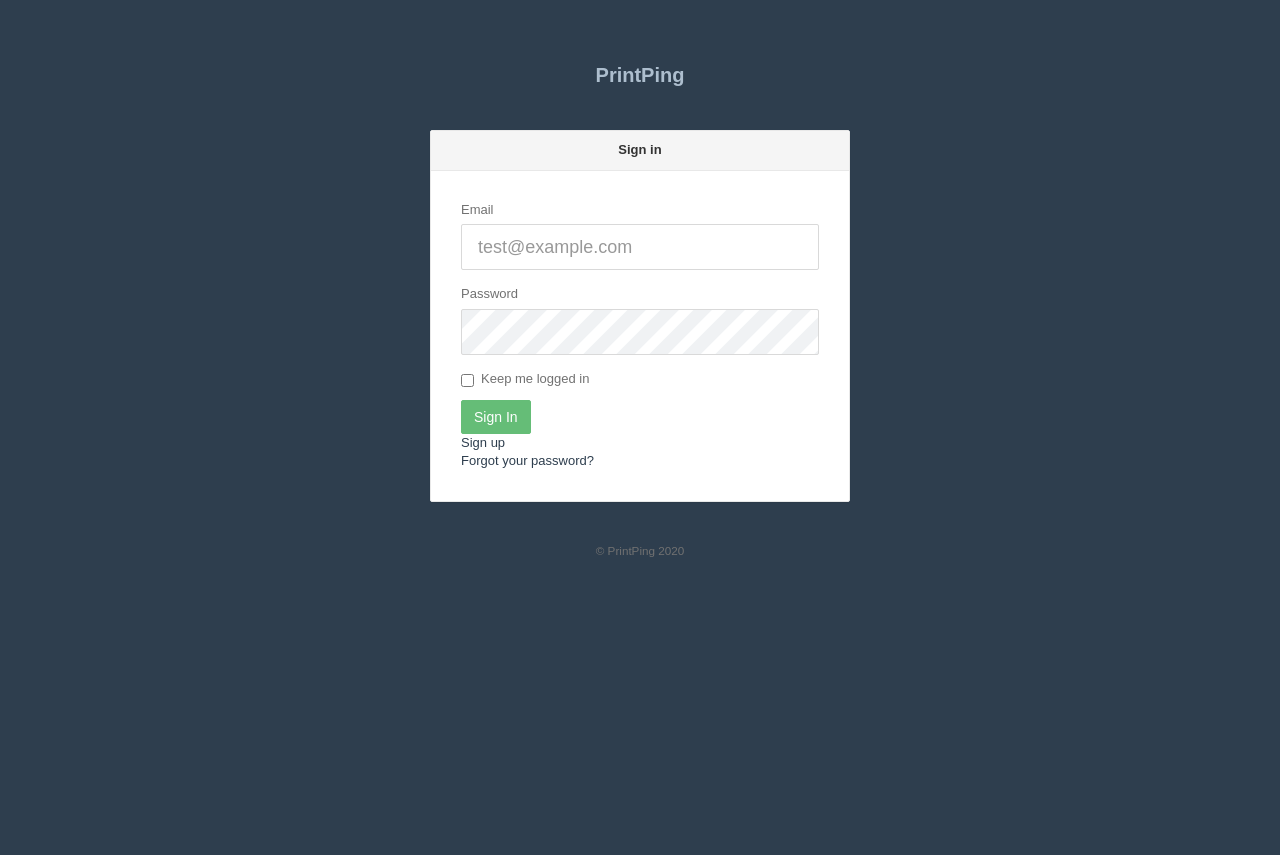 scroll, scrollTop: 0, scrollLeft: 0, axis: both 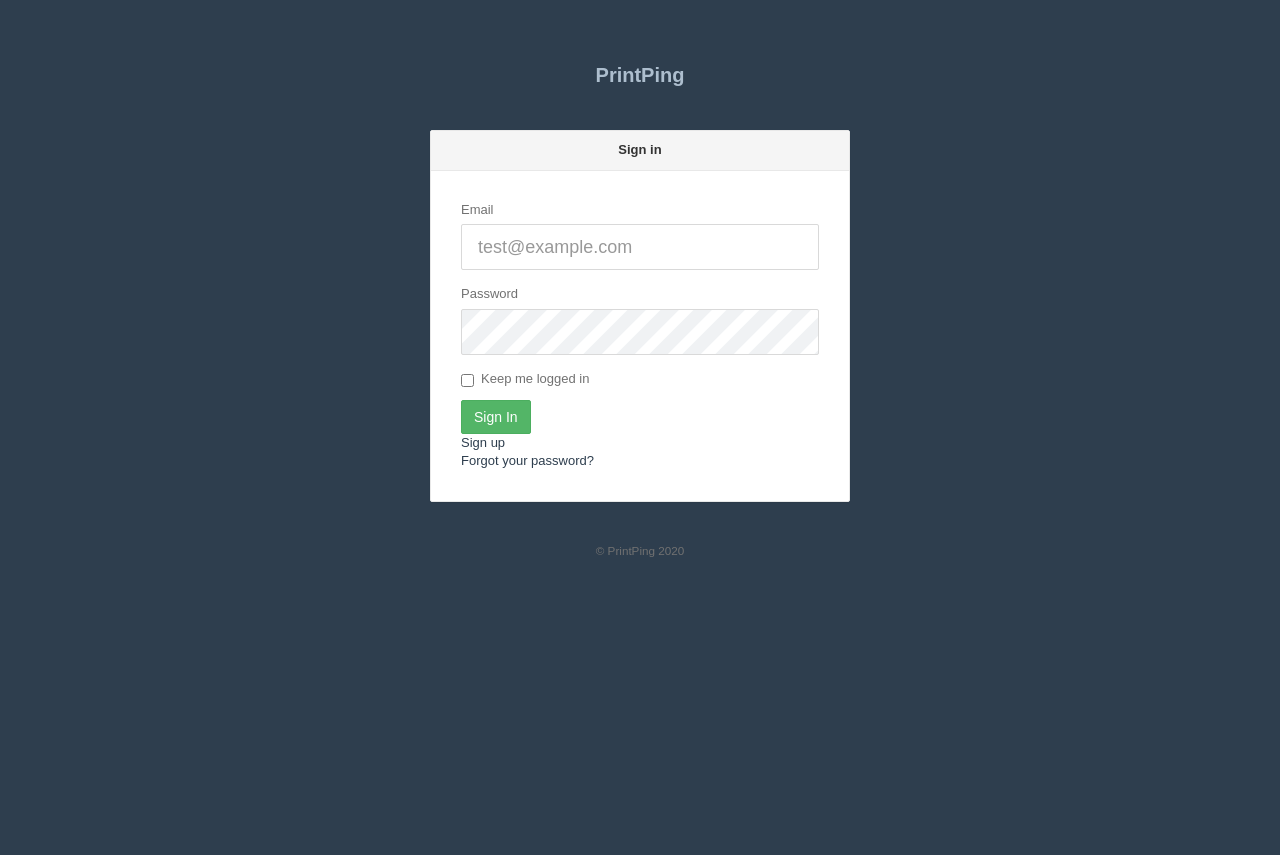 type on "[PERSON_NAME][EMAIL_ADDRESS][DOMAIN_NAME]" 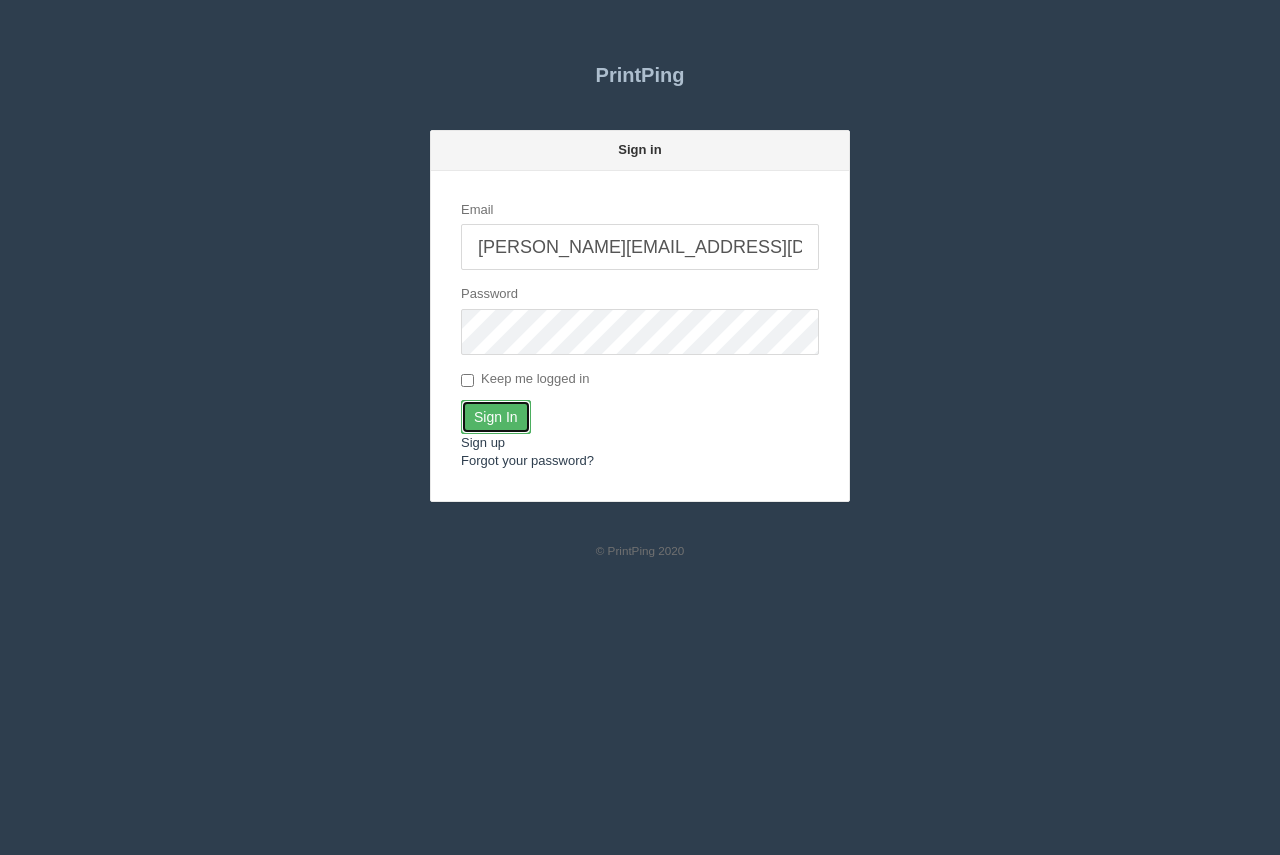drag, startPoint x: 496, startPoint y: 408, endPoint x: 495, endPoint y: 398, distance: 10.049875 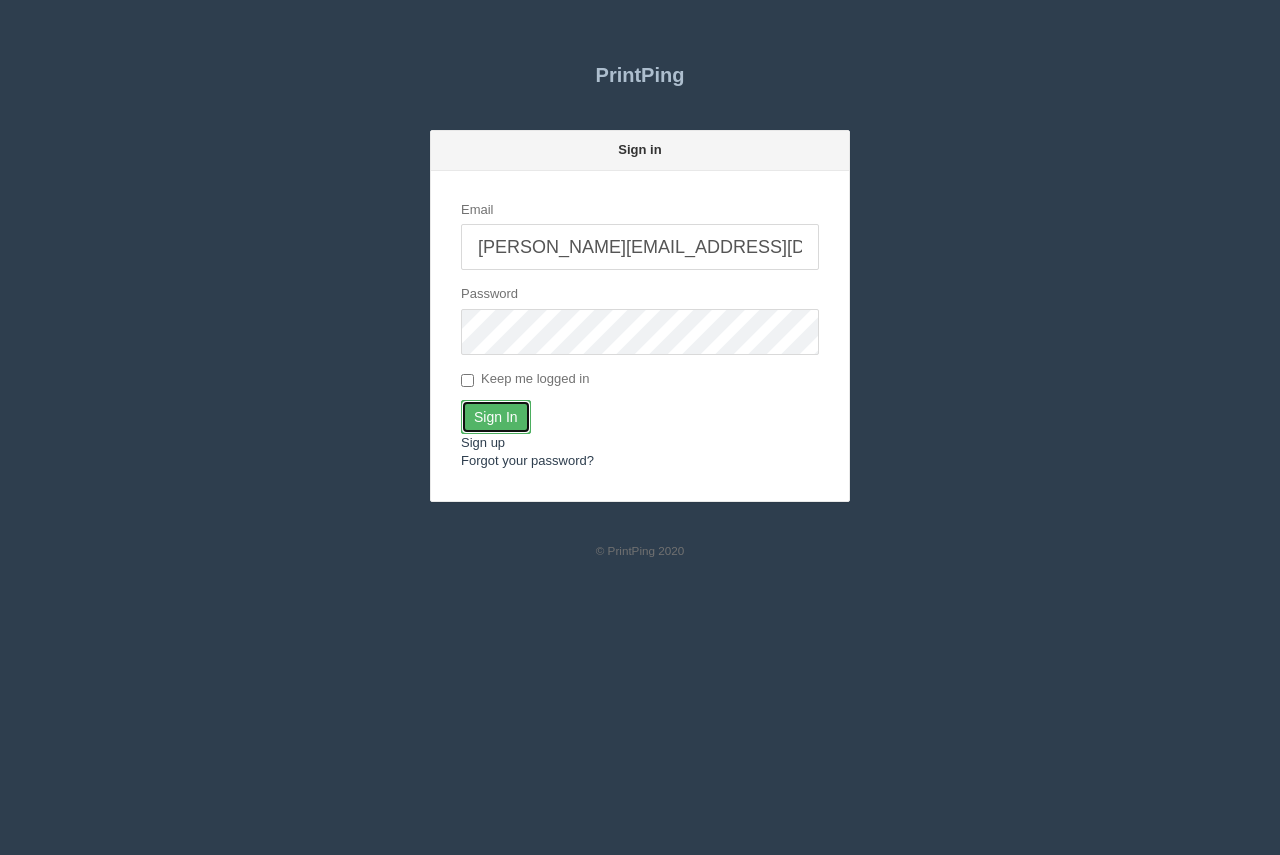 click on "Email
arif@allrush.ca
Password
Keep me logged in
Sign In
Sign up
Forgot your password?" at bounding box center [640, 336] 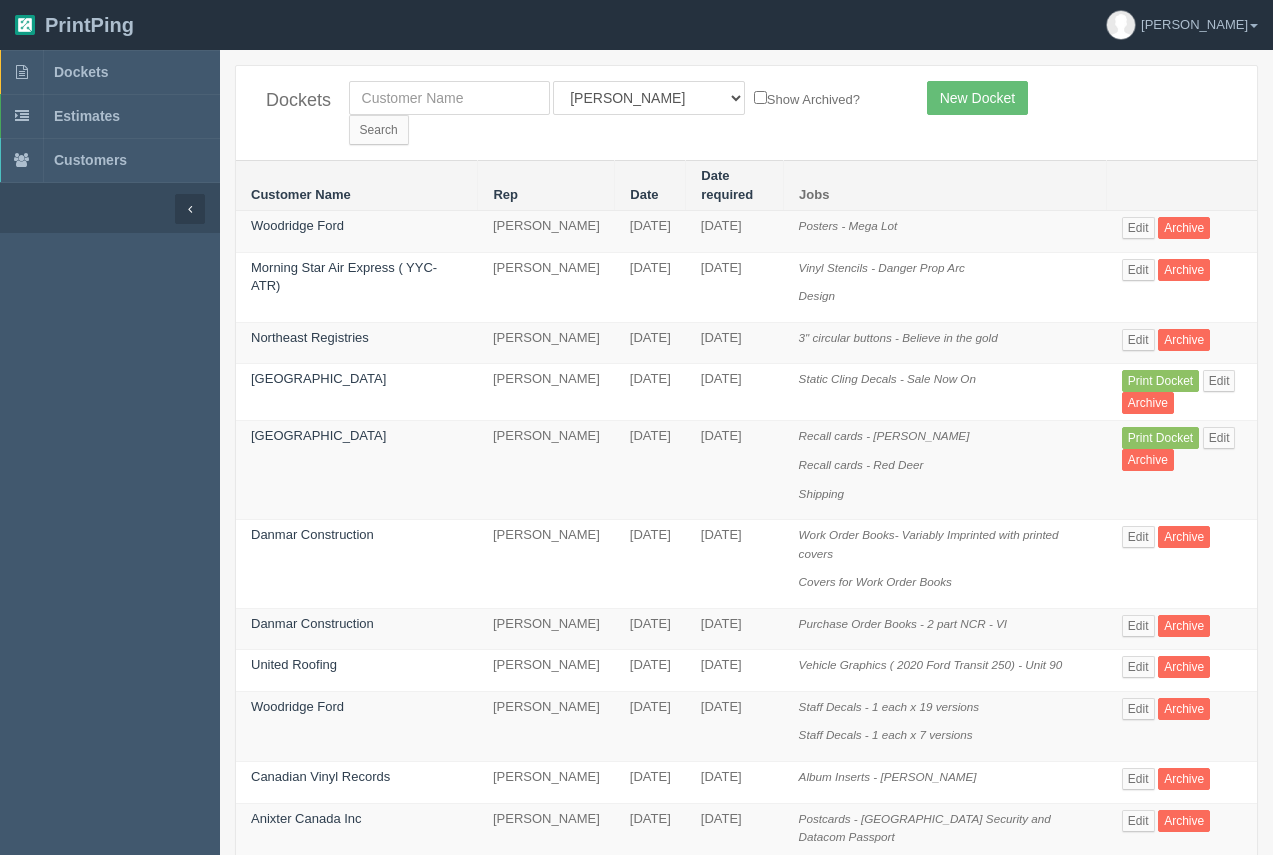 scroll, scrollTop: 0, scrollLeft: 0, axis: both 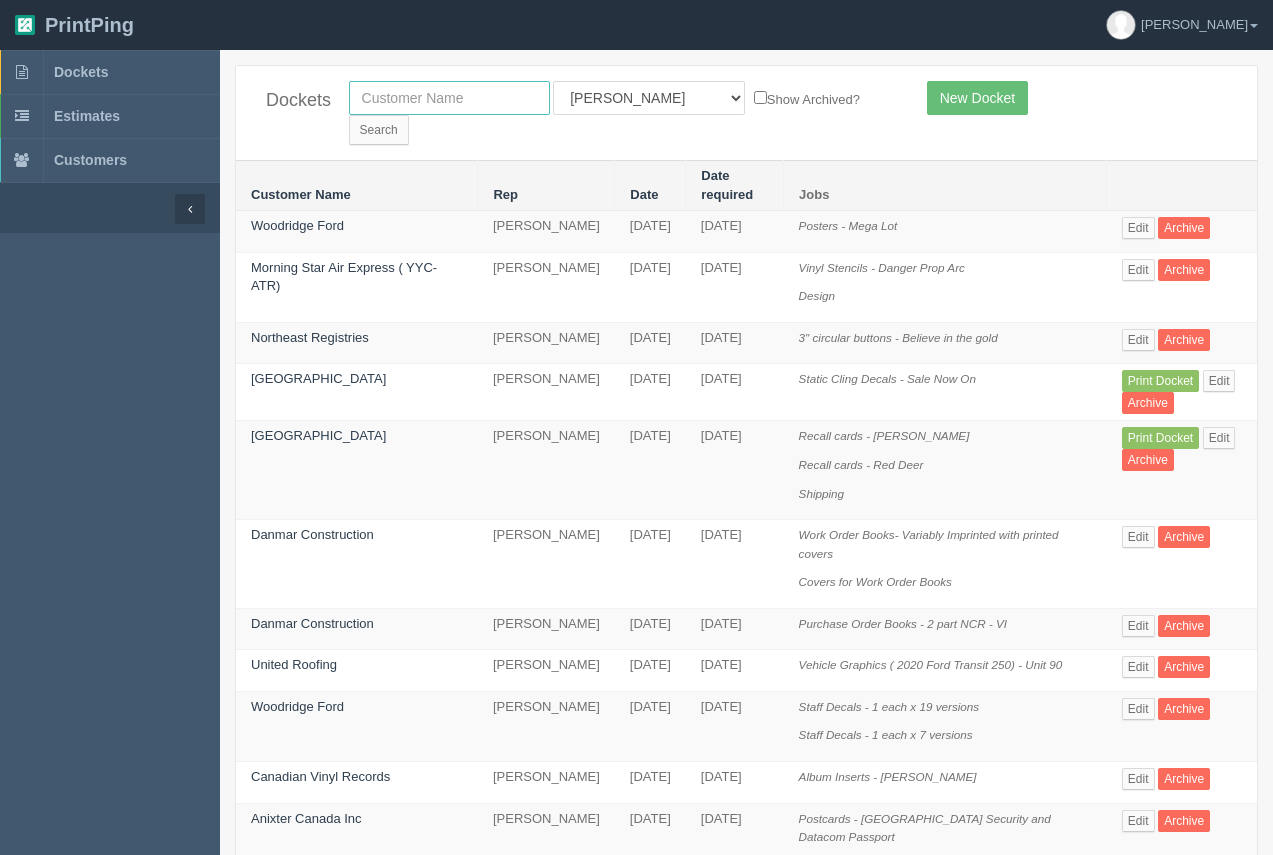 click at bounding box center [449, 98] 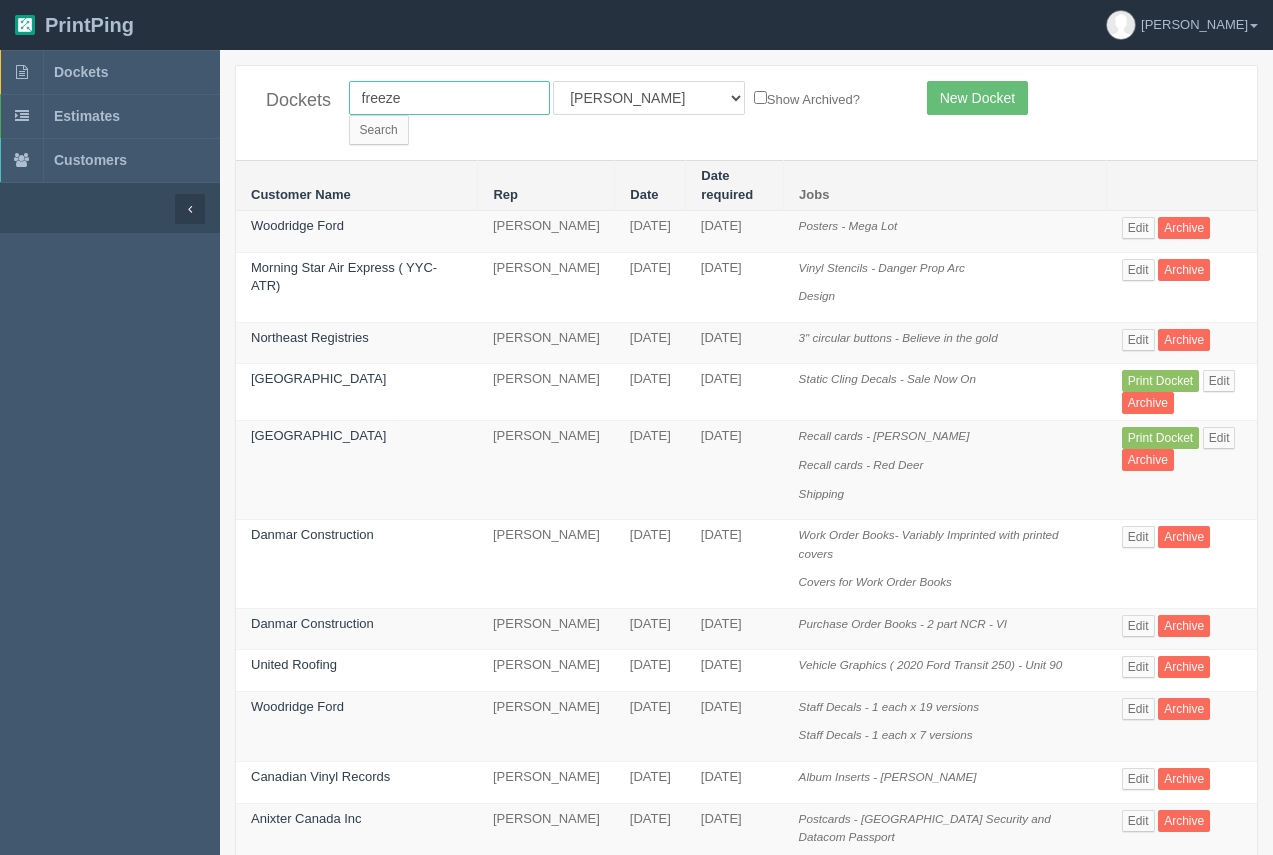type on "[PERSON_NAME]" 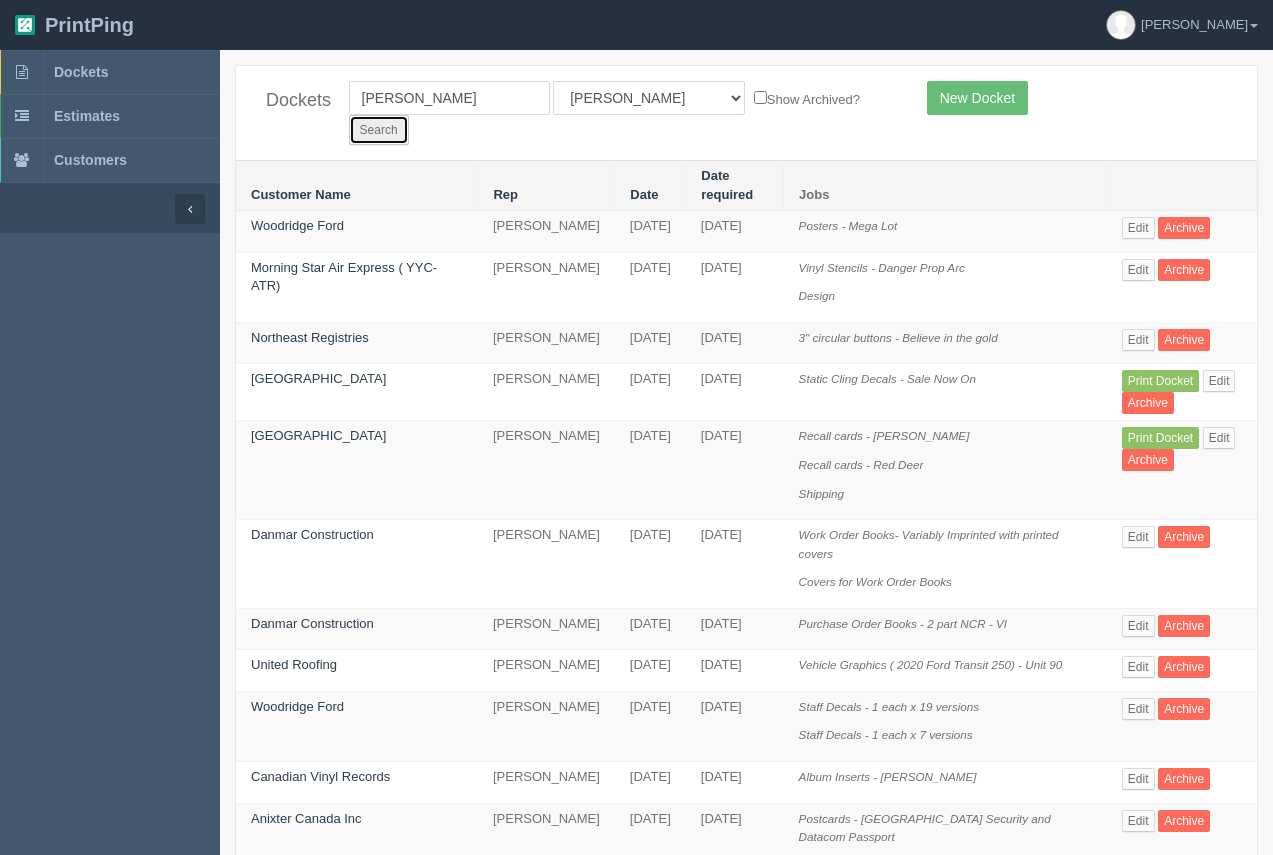 click on "Search" at bounding box center [379, 130] 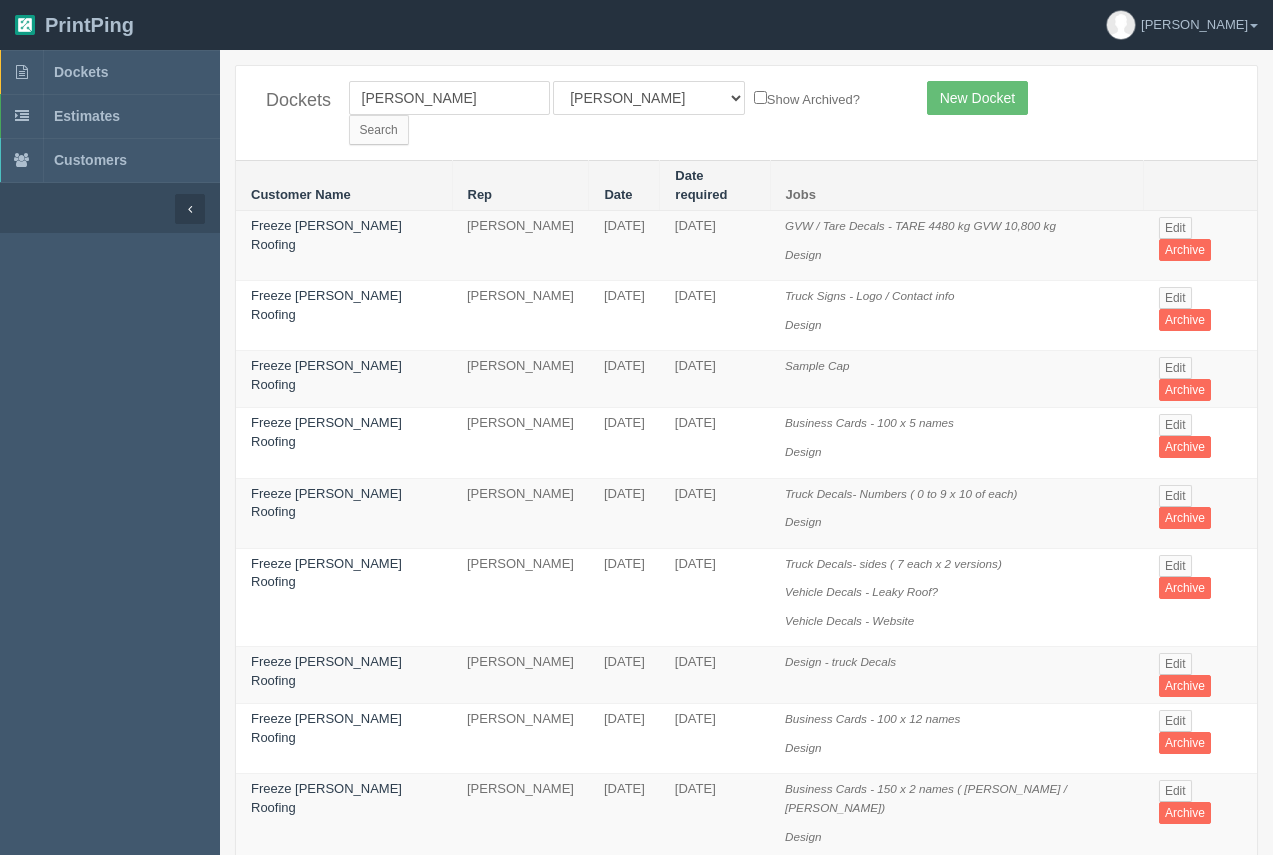 scroll, scrollTop: 0, scrollLeft: 0, axis: both 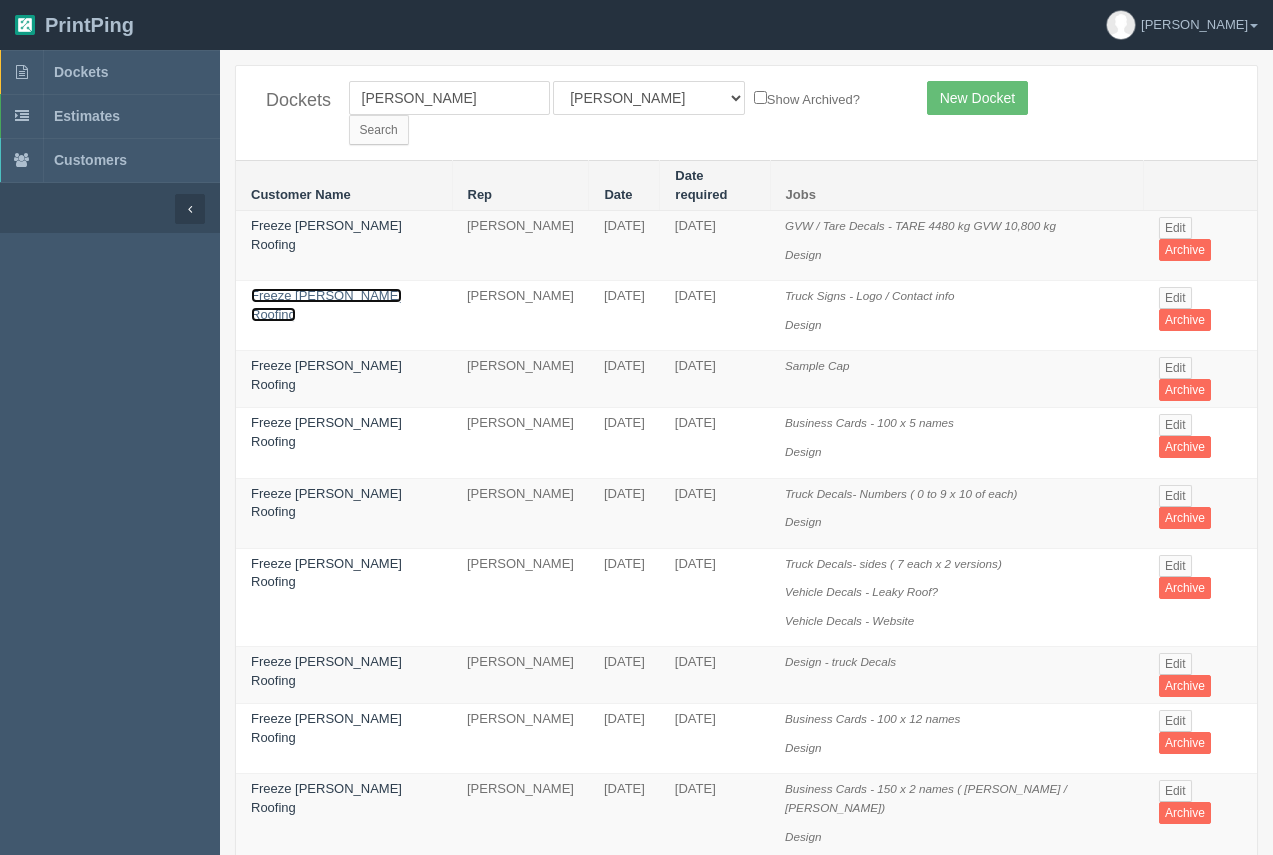 click on "Freeze [PERSON_NAME] Roofing" at bounding box center [326, 305] 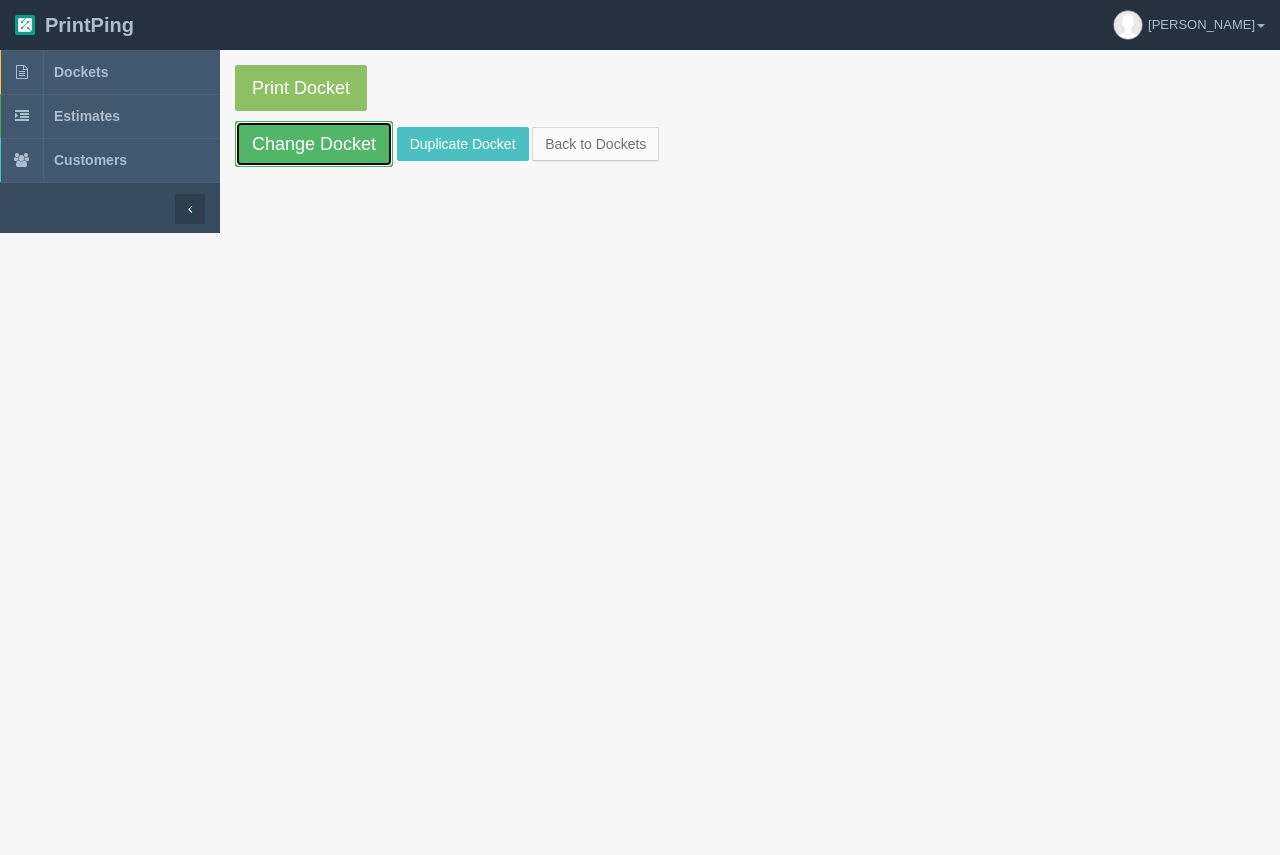 click on "Change Docket" at bounding box center [314, 144] 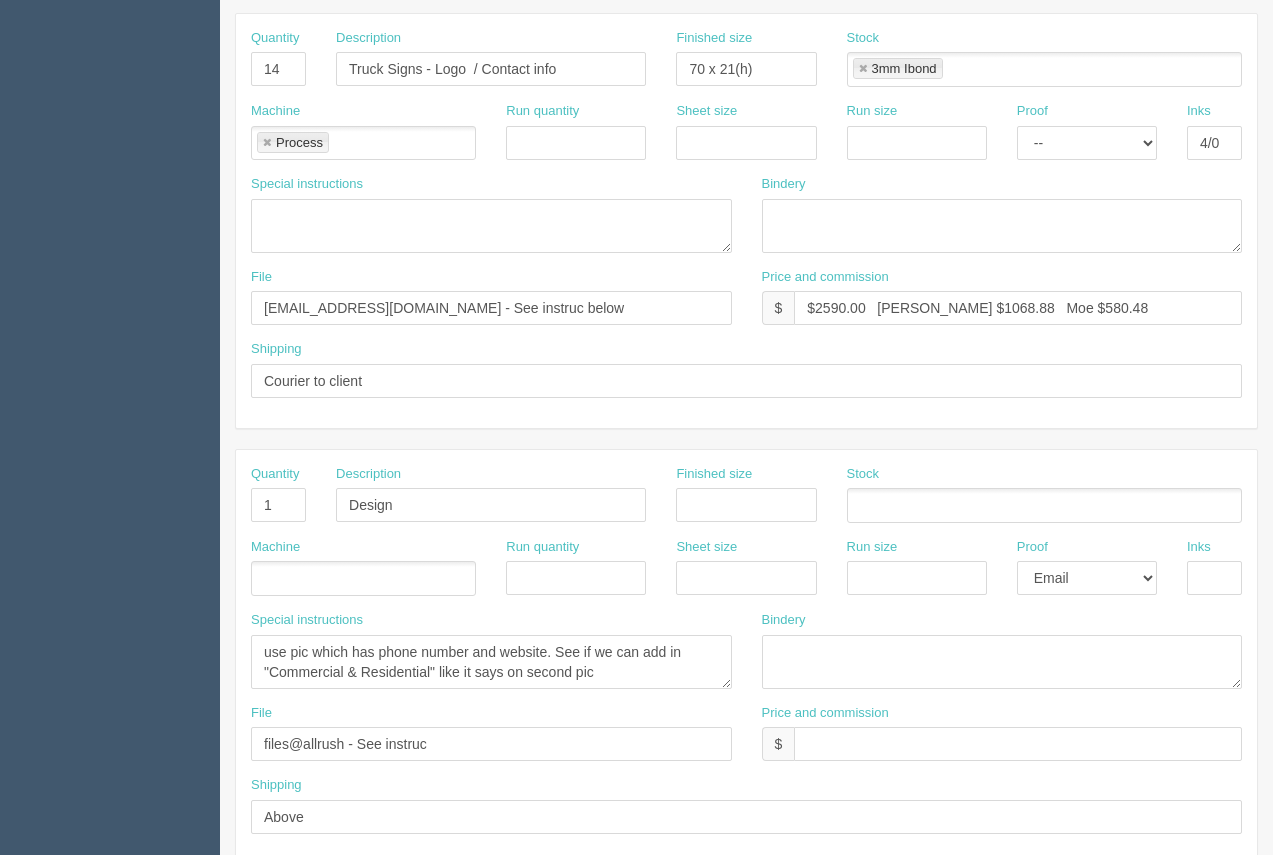 scroll, scrollTop: 434, scrollLeft: 0, axis: vertical 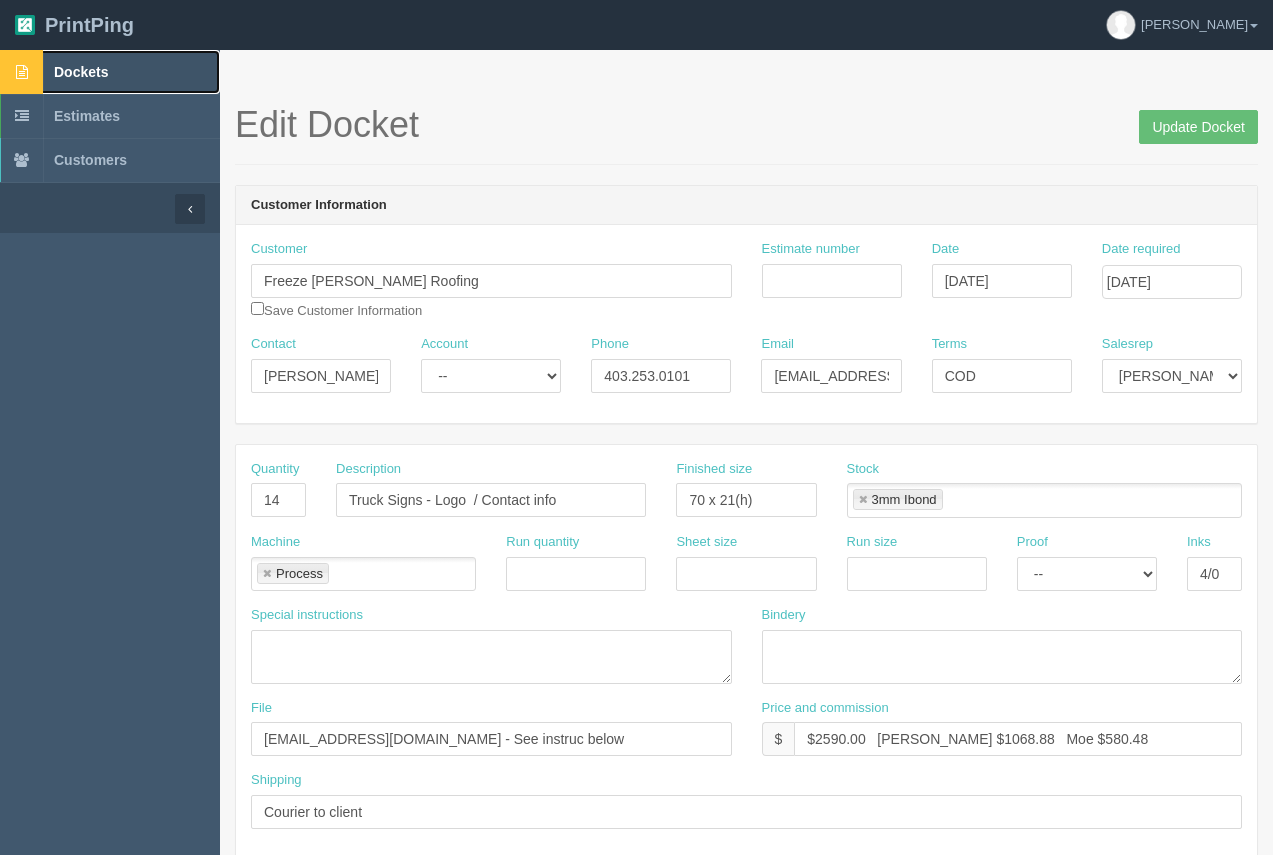 drag, startPoint x: 86, startPoint y: 70, endPoint x: 218, endPoint y: 10, distance: 144.99655 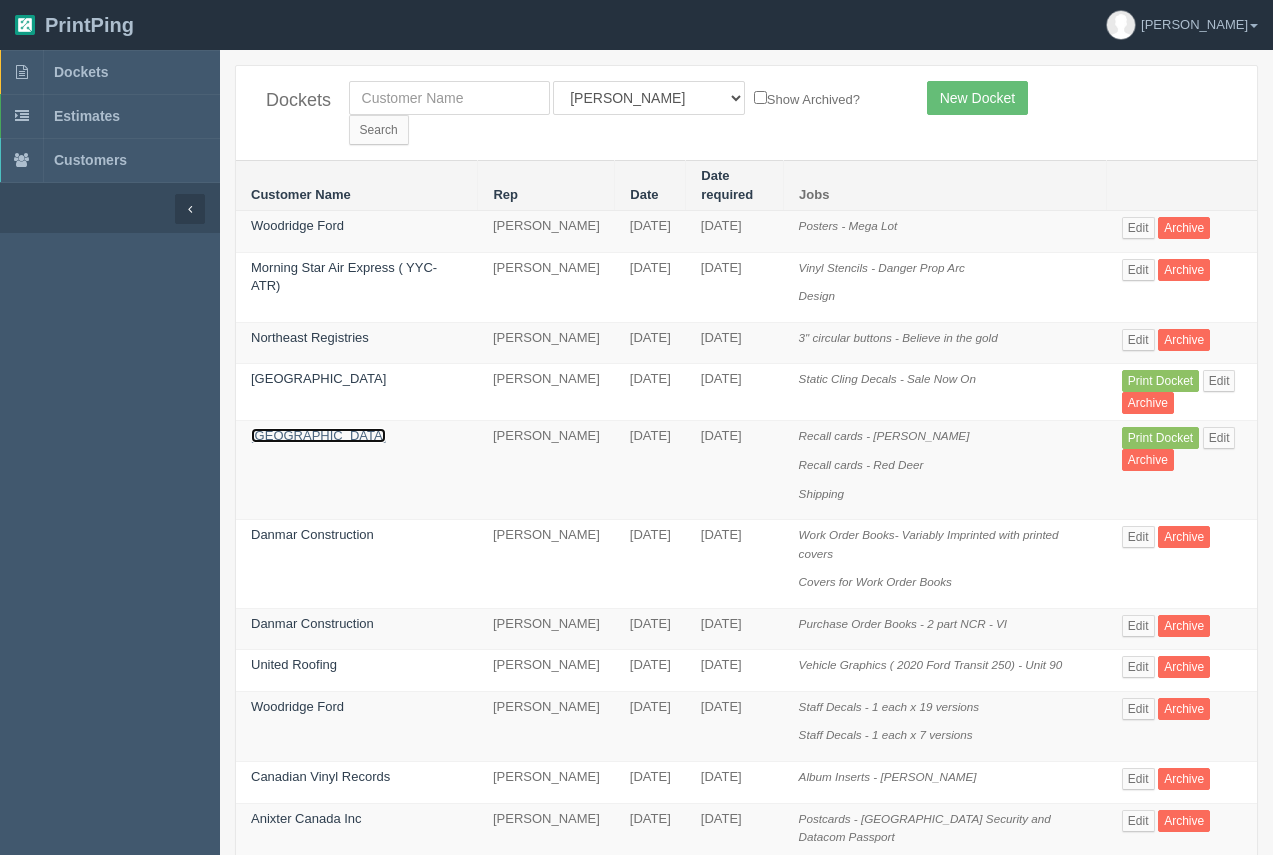 click on "Red Deer Eye Center" at bounding box center (318, 435) 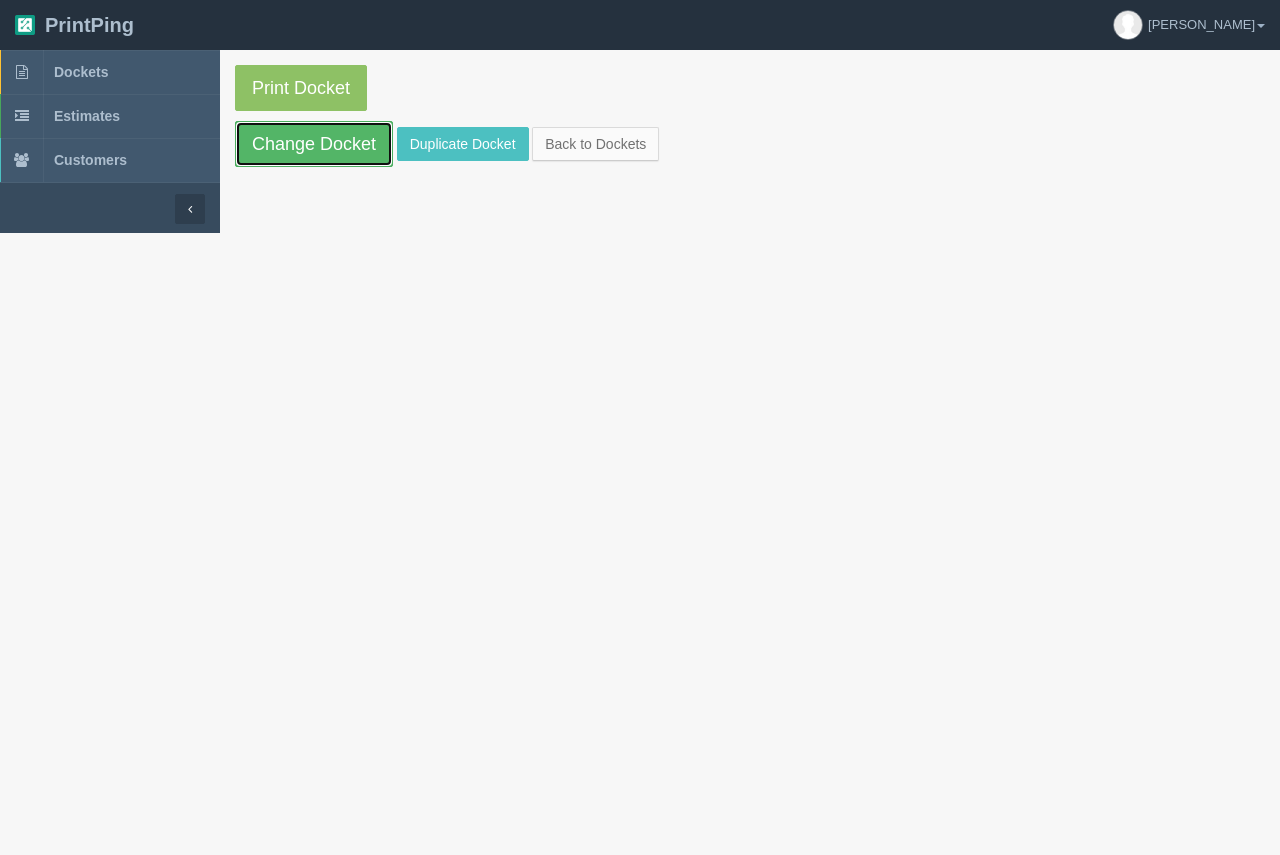 click on "Change Docket" at bounding box center [314, 144] 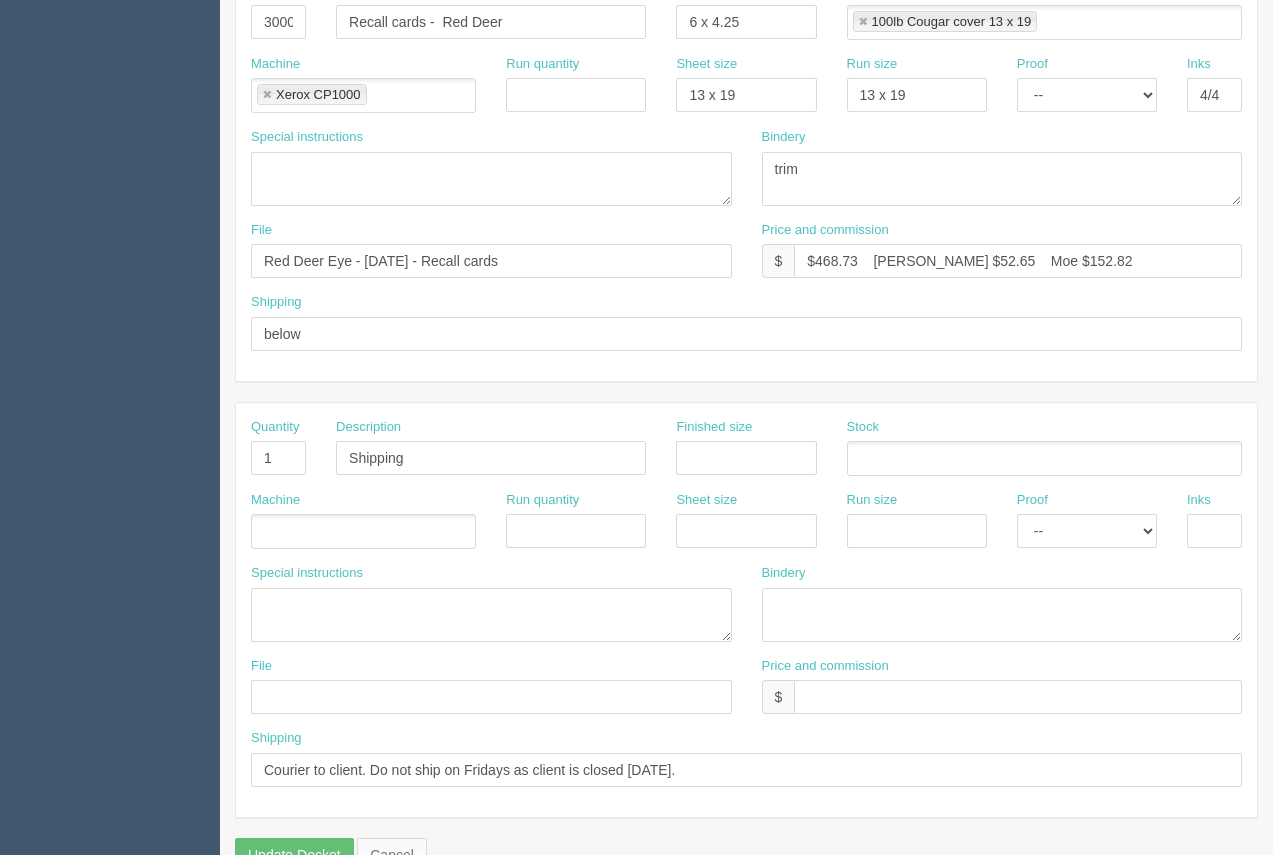 scroll, scrollTop: 961, scrollLeft: 0, axis: vertical 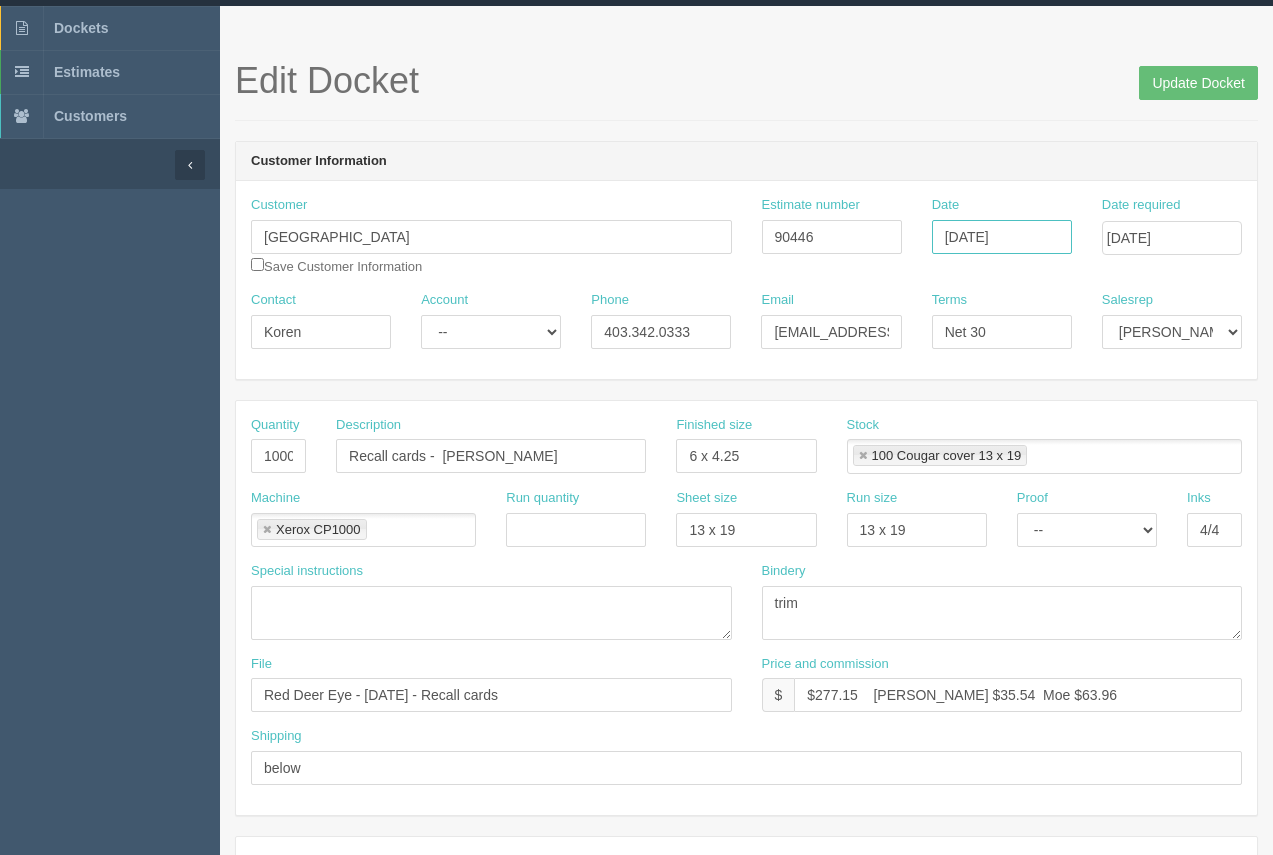 click on "July 21, 2025" at bounding box center [1002, 237] 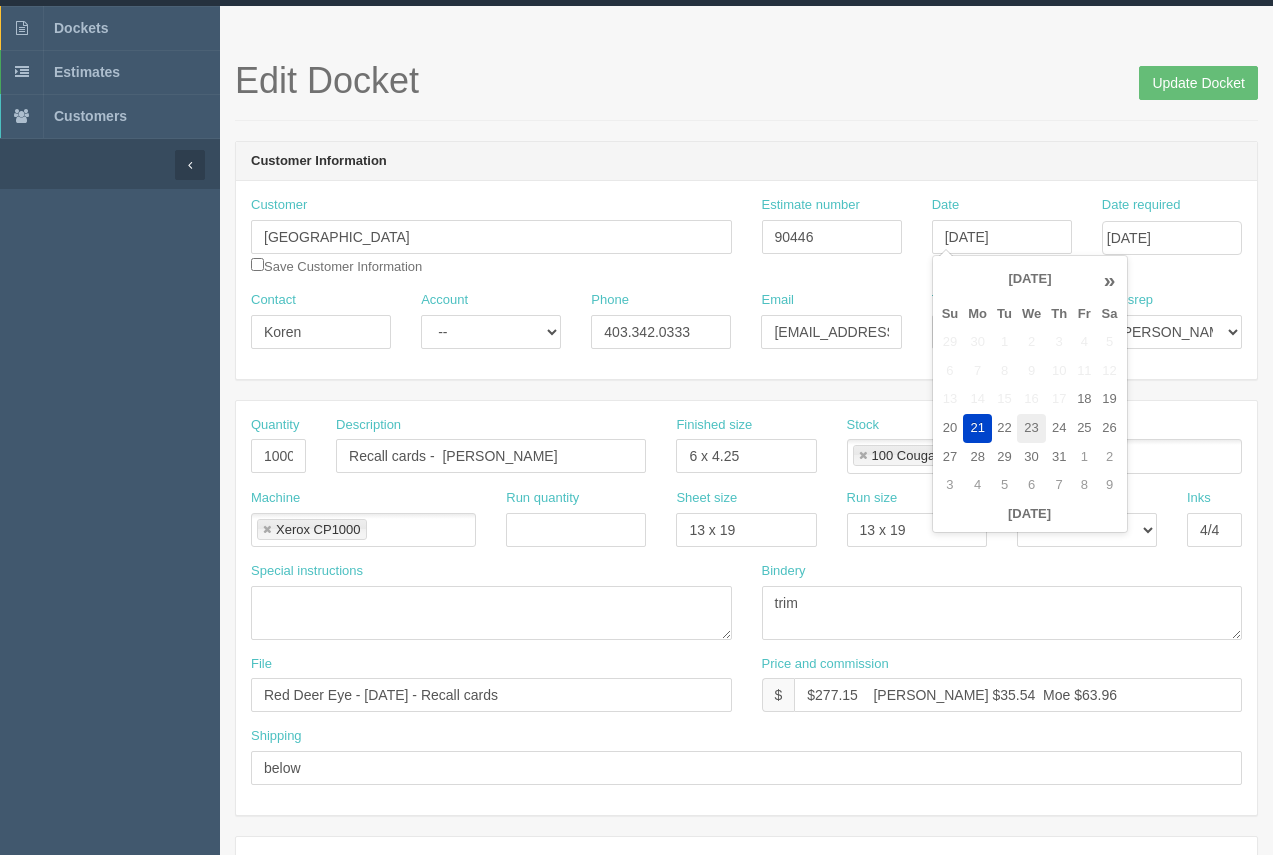 click on "23" at bounding box center [1031, 428] 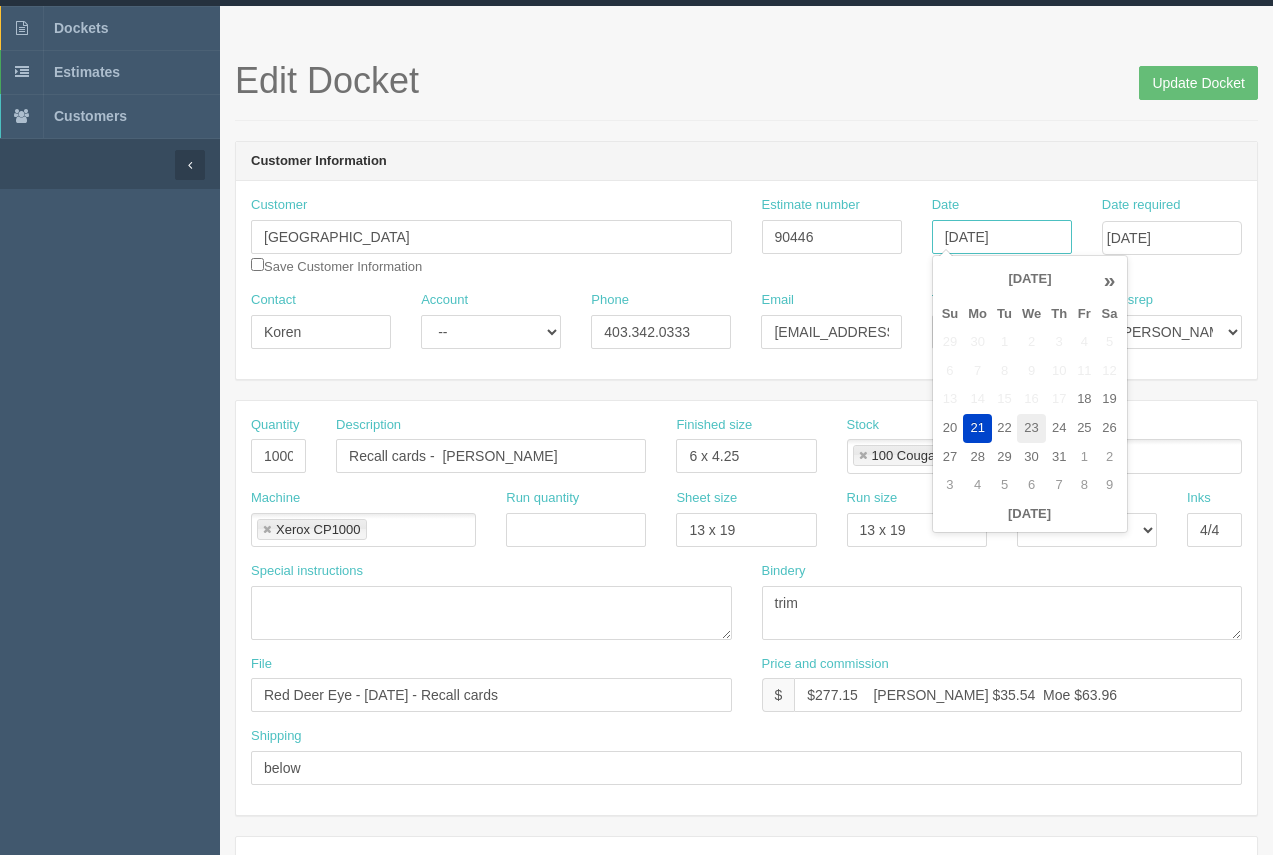 type on "July 23, 2025" 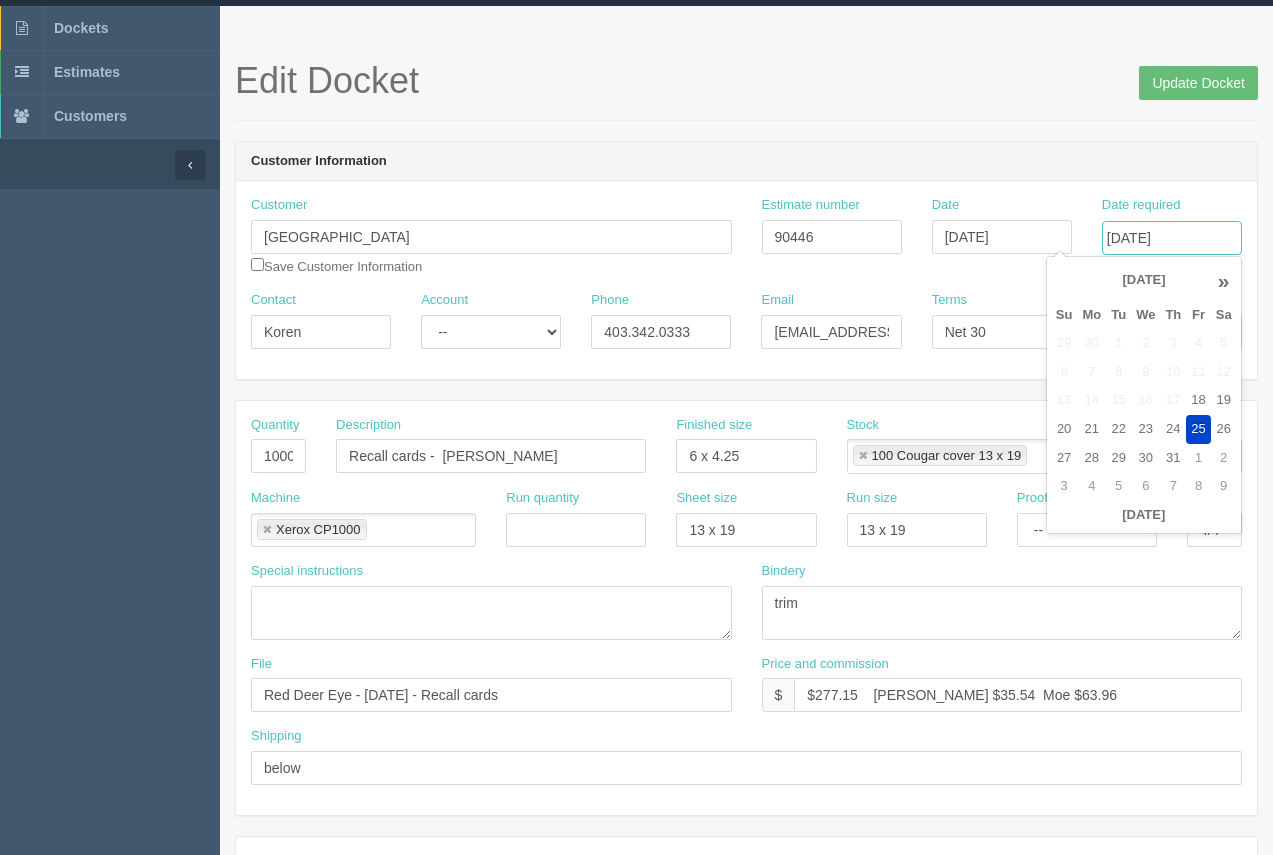 click on "July 25, 2025" at bounding box center (1172, 238) 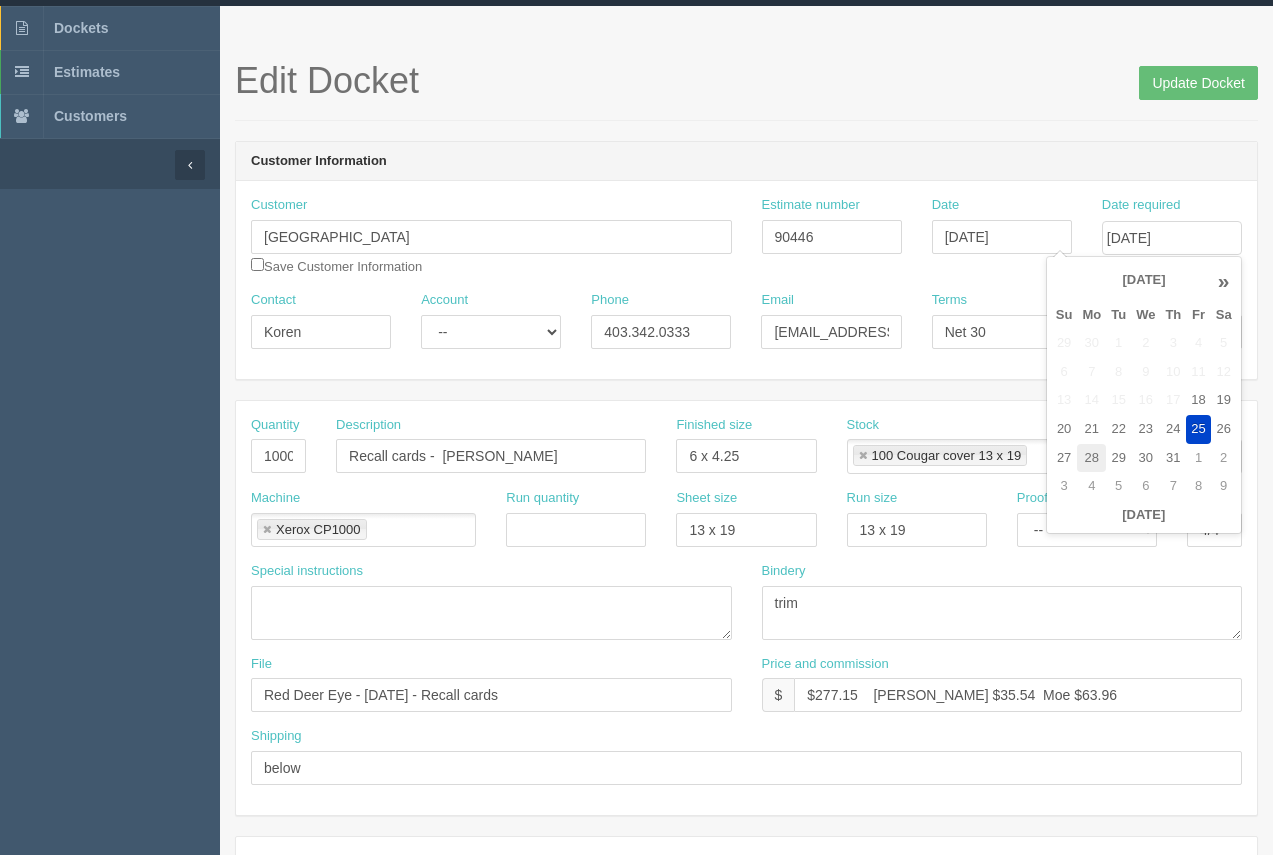 click on "28" at bounding box center (1091, 458) 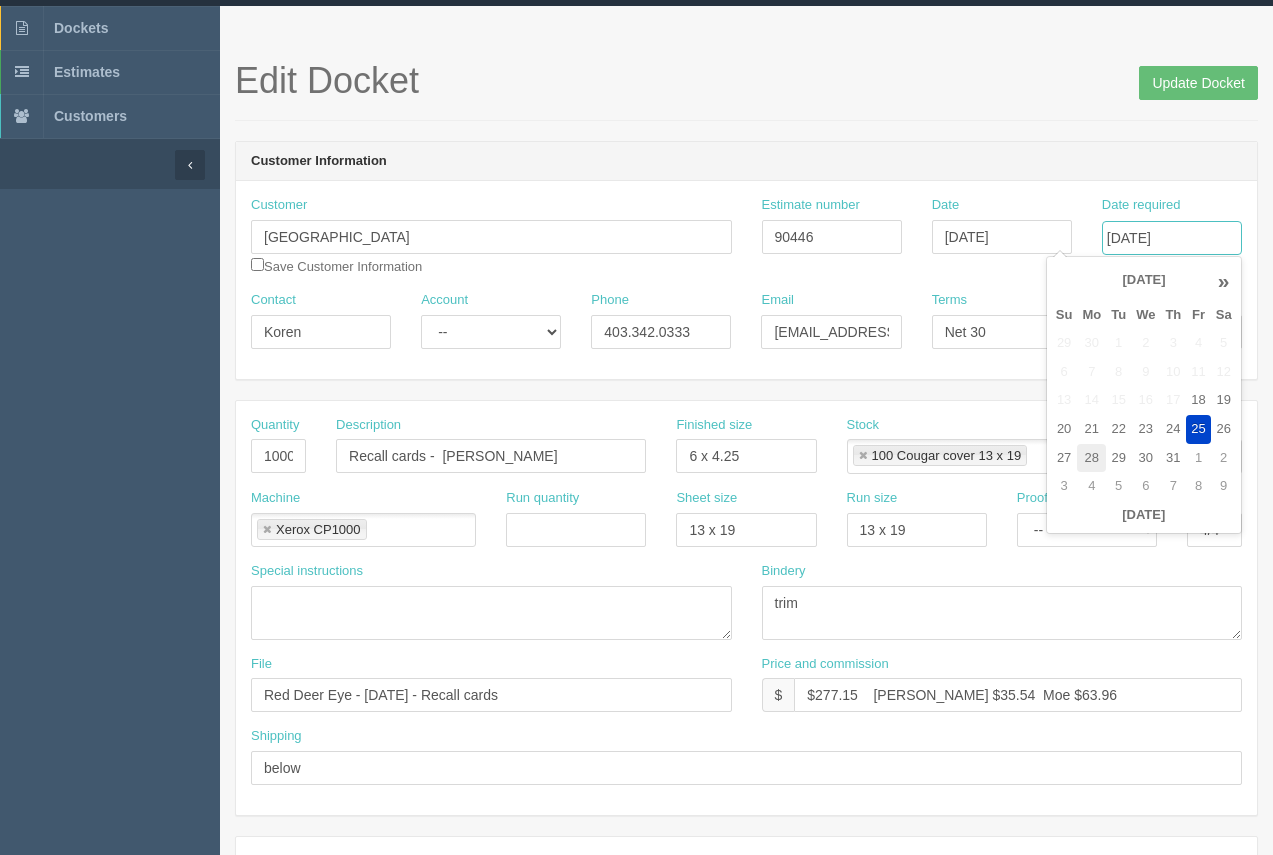 type on "July 28, 2025" 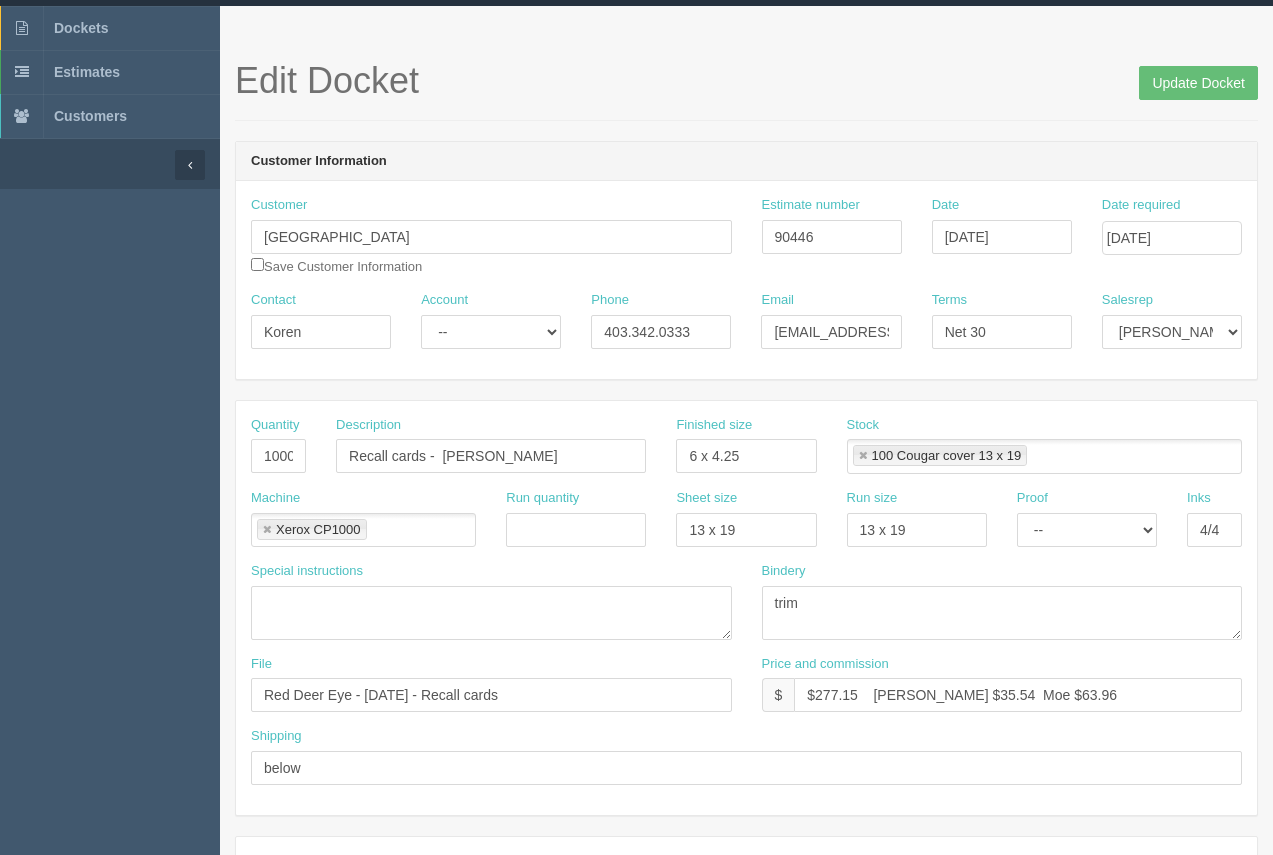 click on "Edit Docket
Update Docket
Customer Information
Customer
Red Deer Eye Center
Save Customer Information
Estimate number
90446
Date
July 23, 2025
Date required
July 28, 2025
Contact
Koren
Account
--
Existing Client
Allrush Client
Rep Client
Phone
403.342.0333
Email
Info@reddeereyecare.com
Terms
Net 30
Salesrep
Mark
Mikayla
Aly" at bounding box center [746, 889] 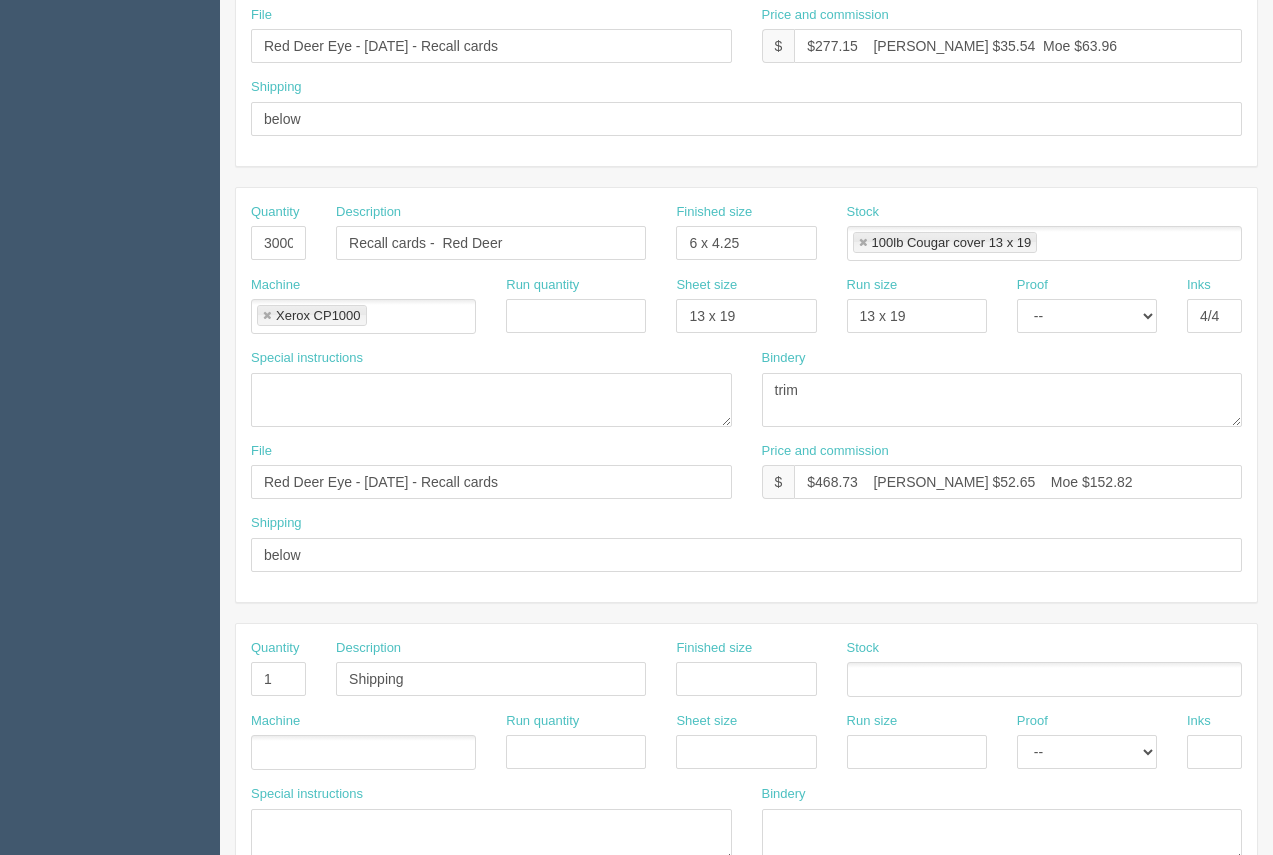 scroll, scrollTop: 689, scrollLeft: 0, axis: vertical 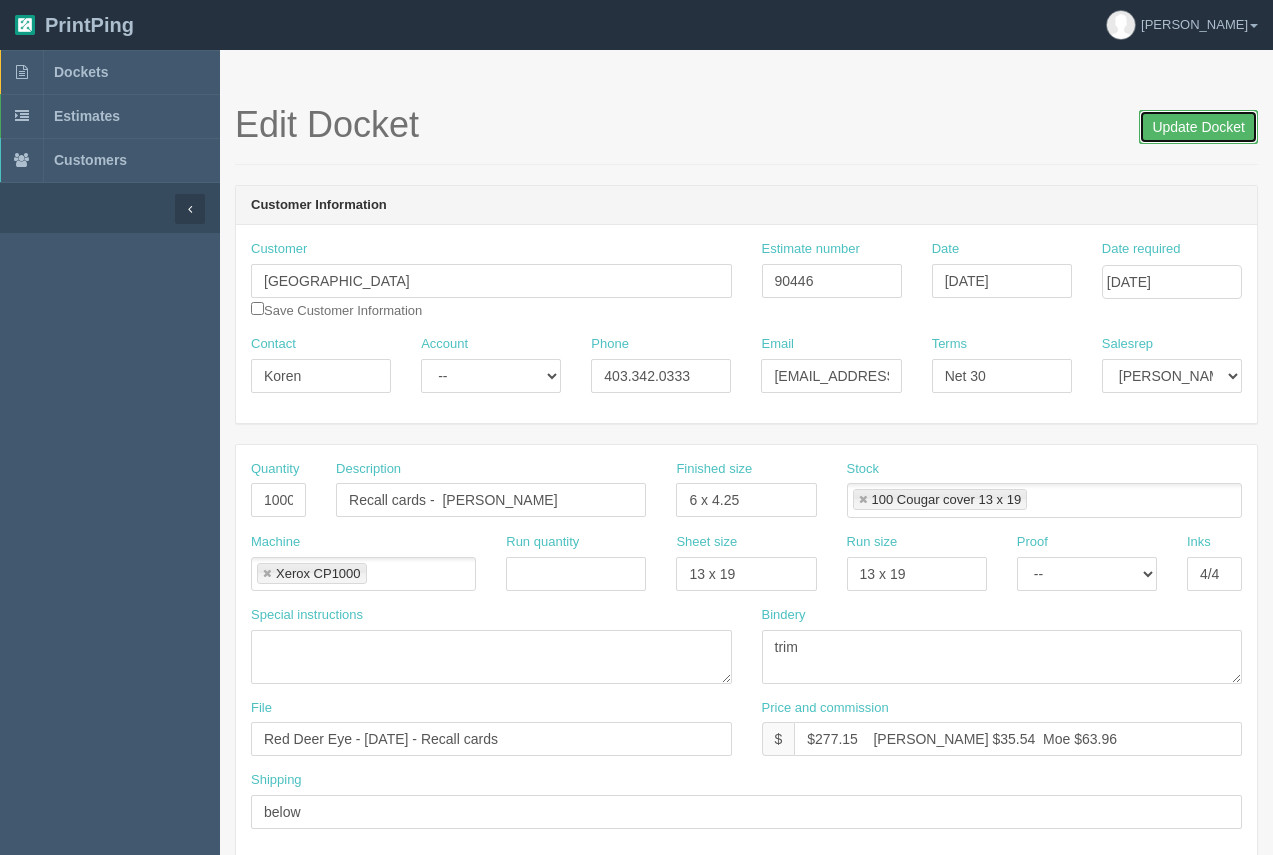 click on "Update Docket" at bounding box center [1198, 127] 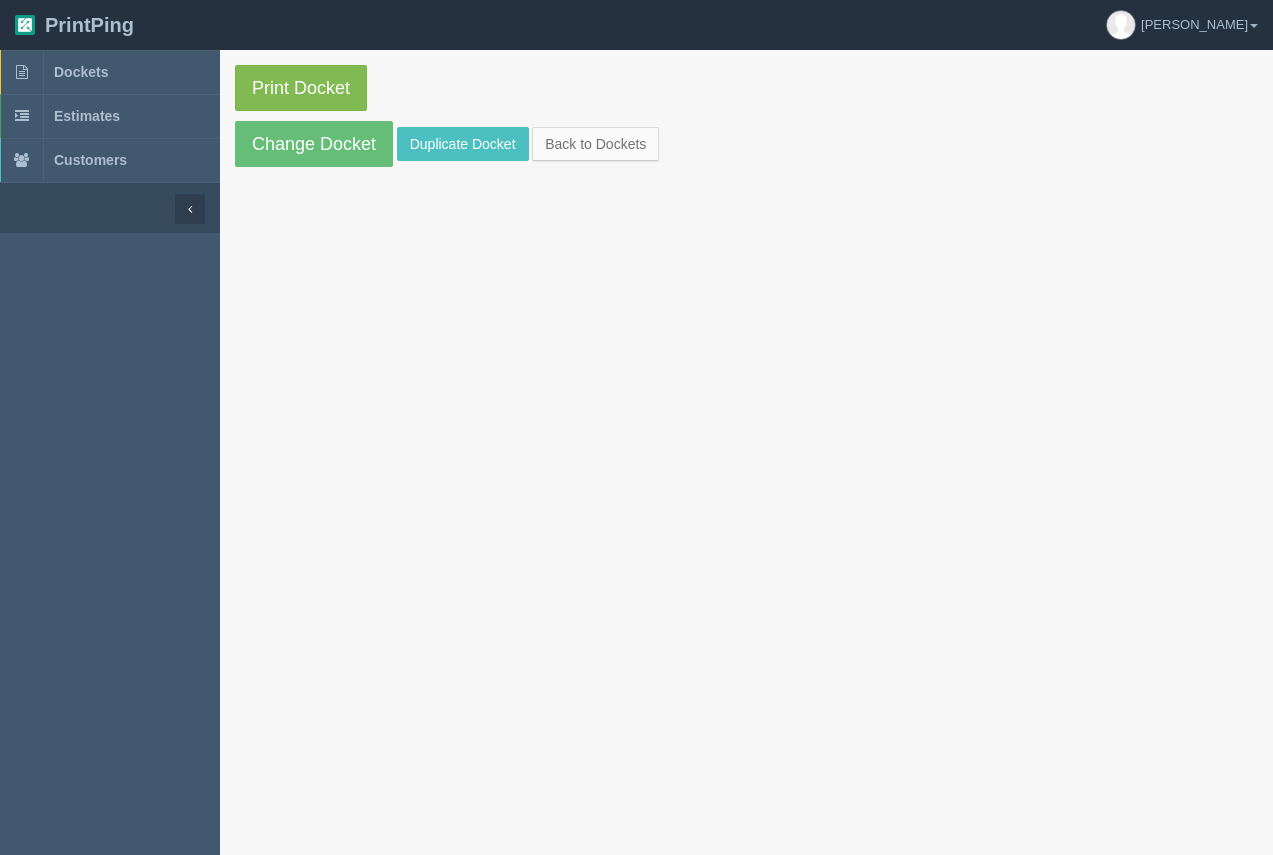scroll, scrollTop: 0, scrollLeft: 0, axis: both 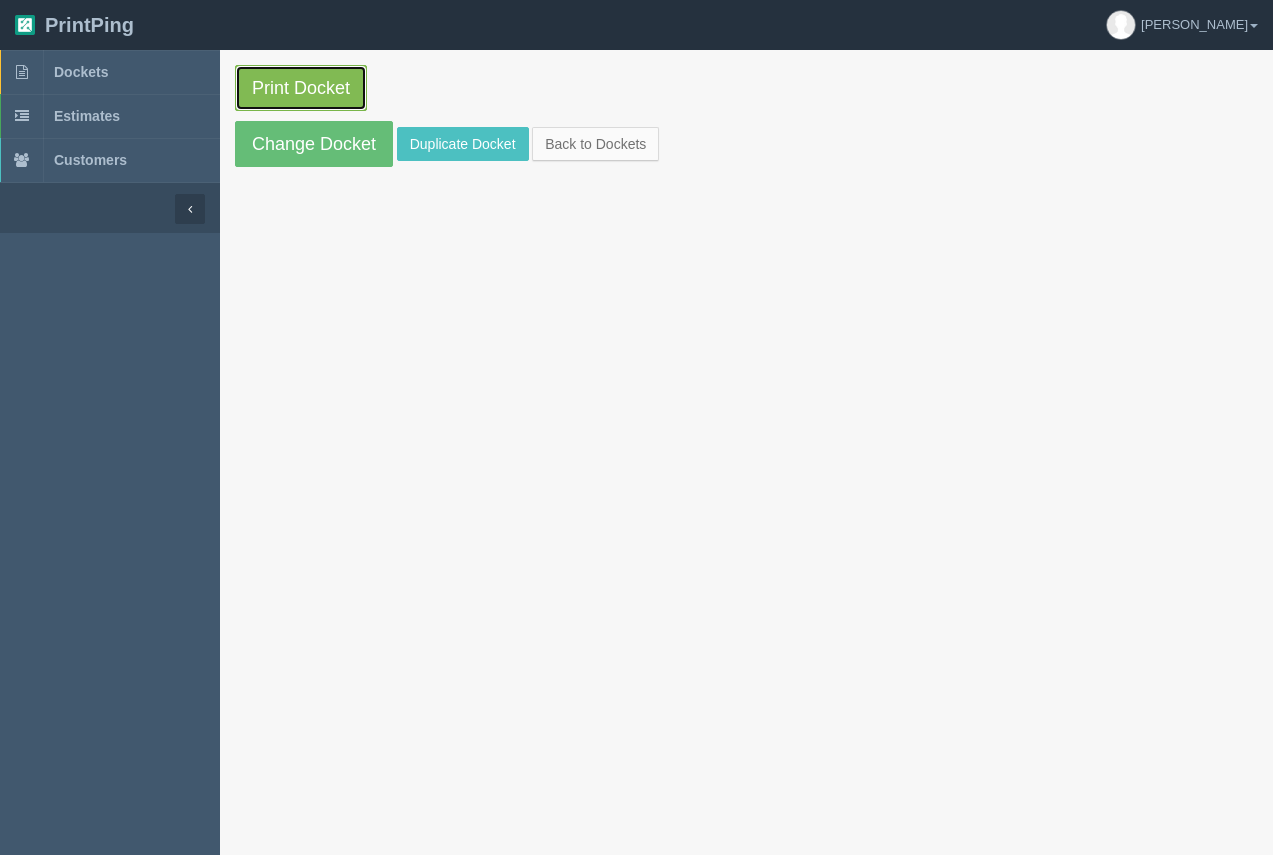 click on "Print Docket" at bounding box center [301, 88] 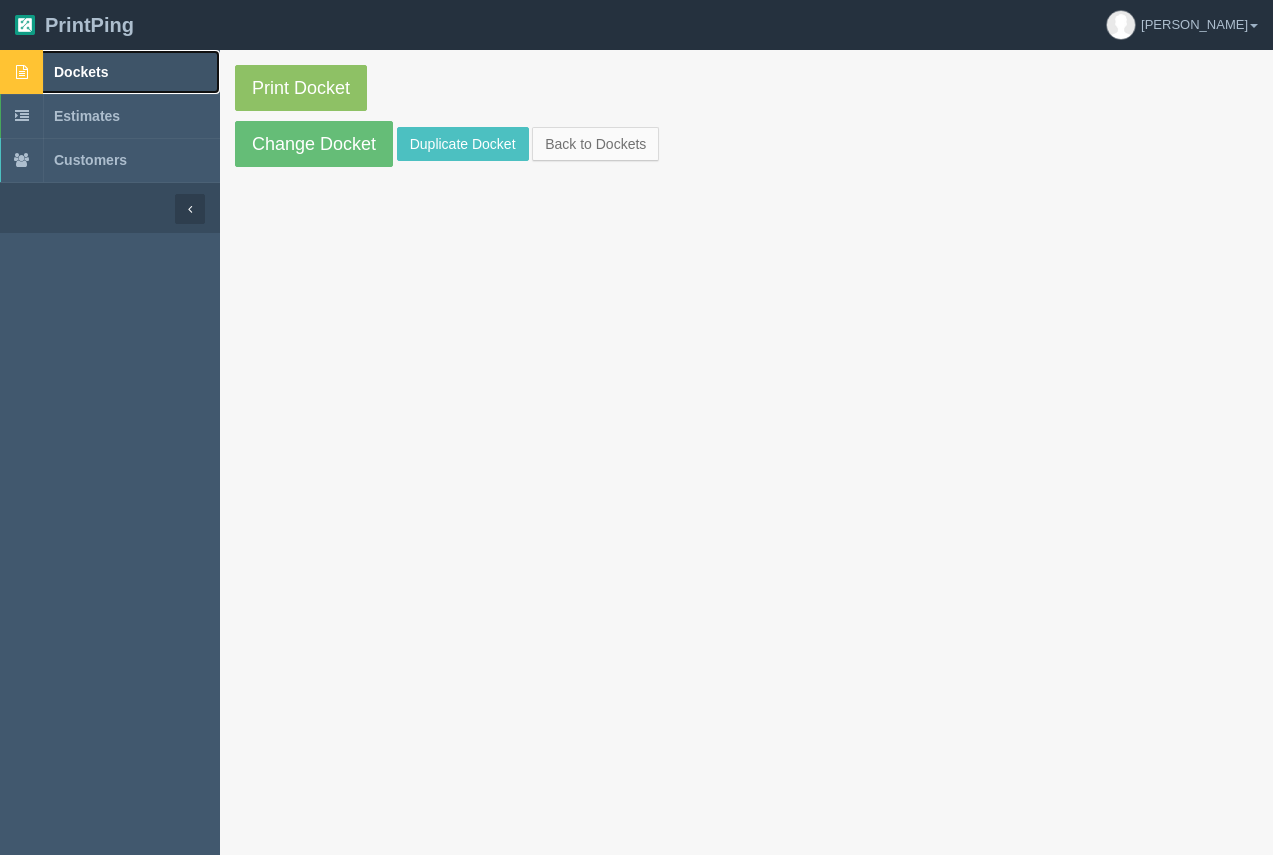 click on "Dockets" at bounding box center (81, 72) 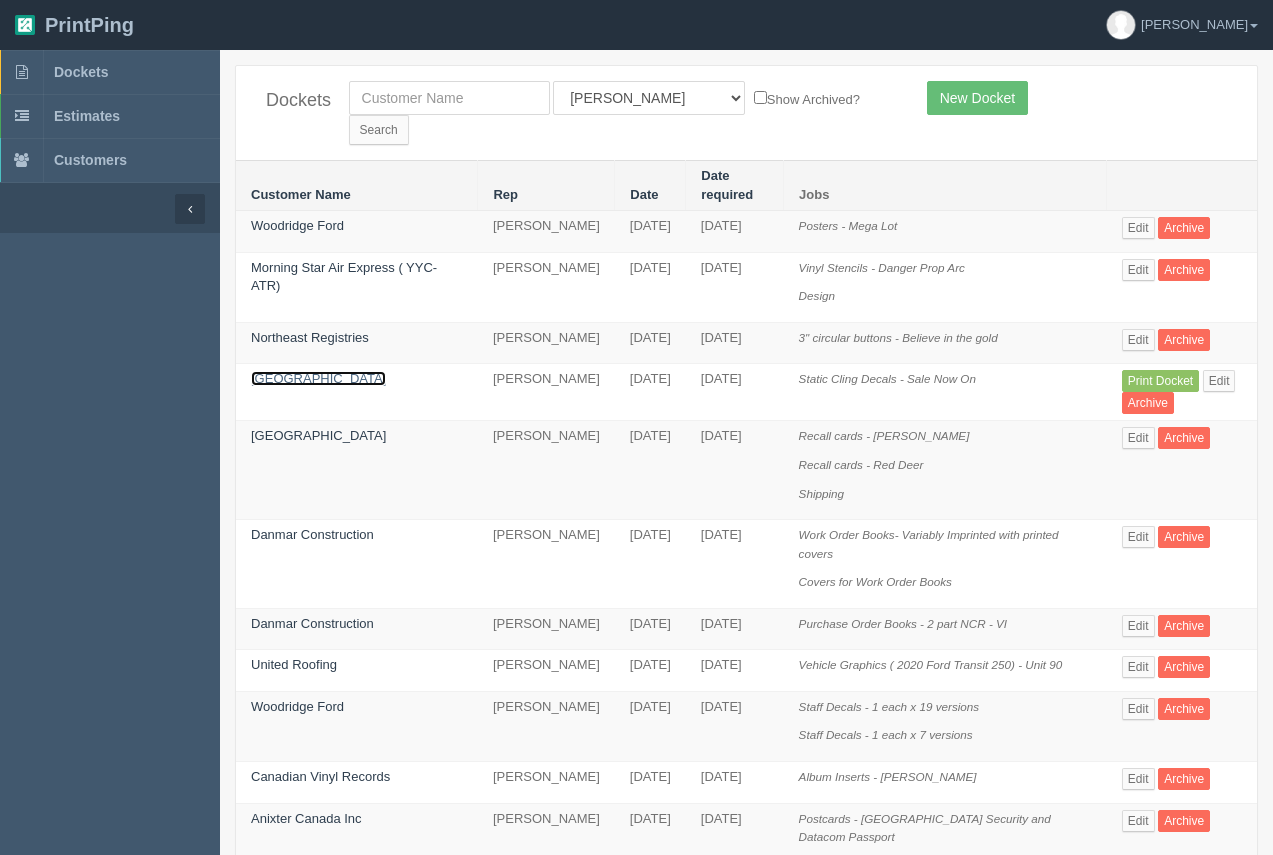 click on "[GEOGRAPHIC_DATA]" at bounding box center [318, 378] 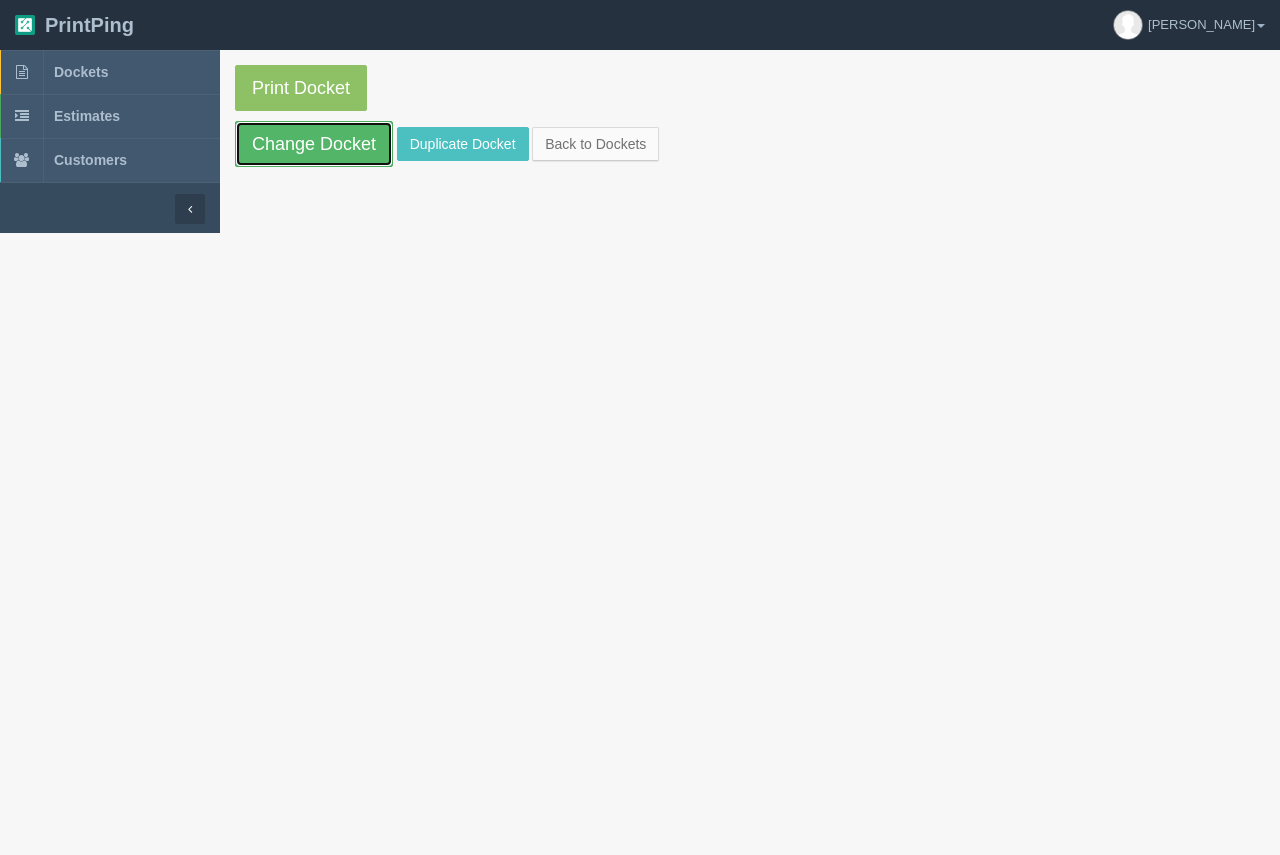 click on "Change Docket" at bounding box center (314, 144) 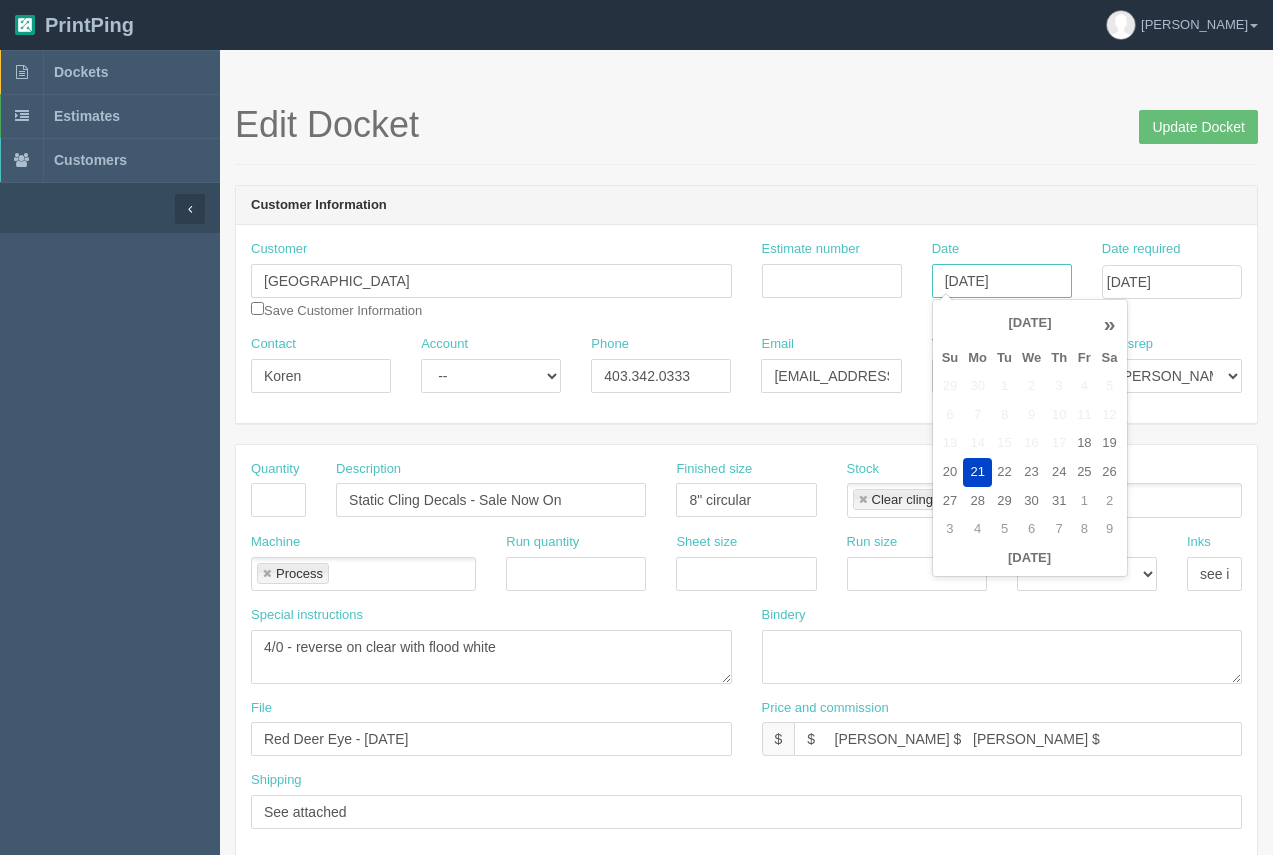 click on "[DATE]" at bounding box center [1002, 281] 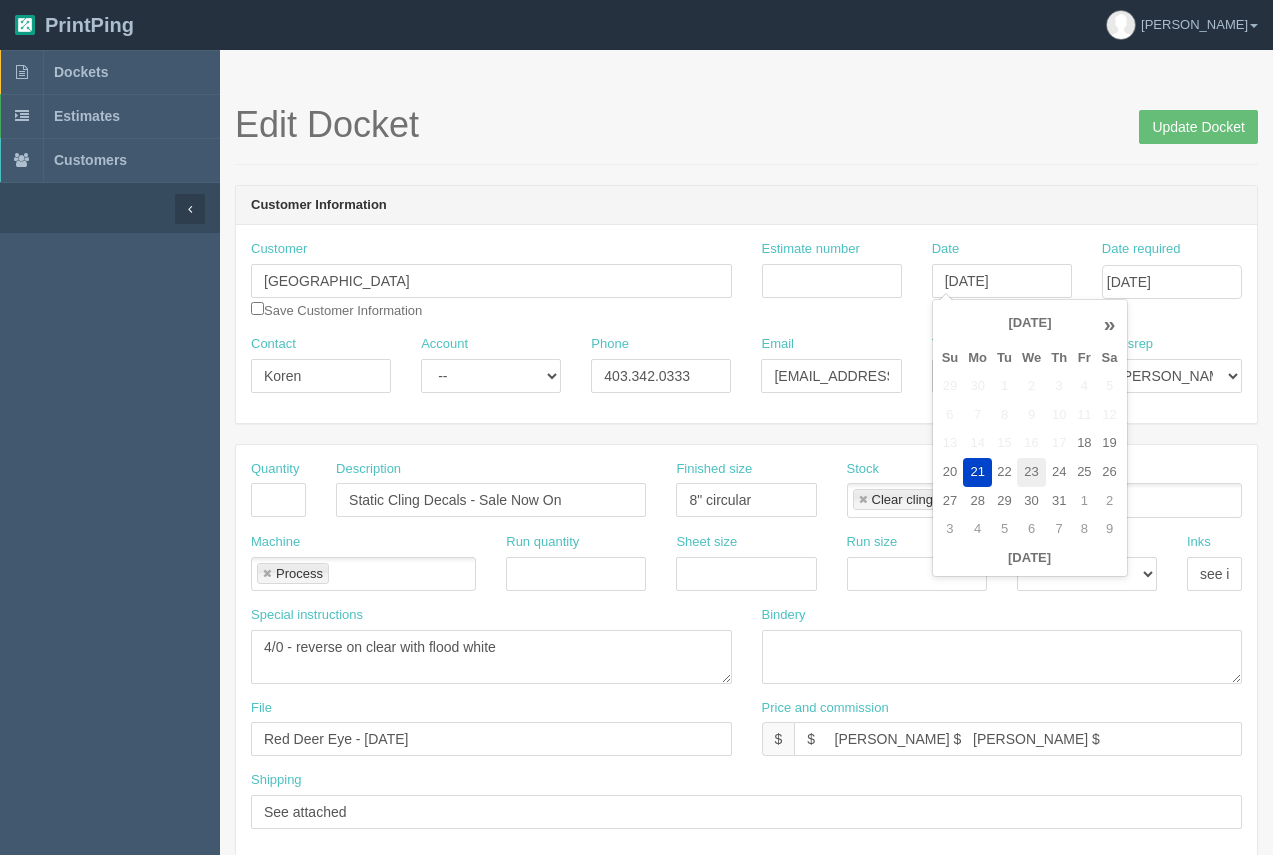 click on "23" at bounding box center [1031, 472] 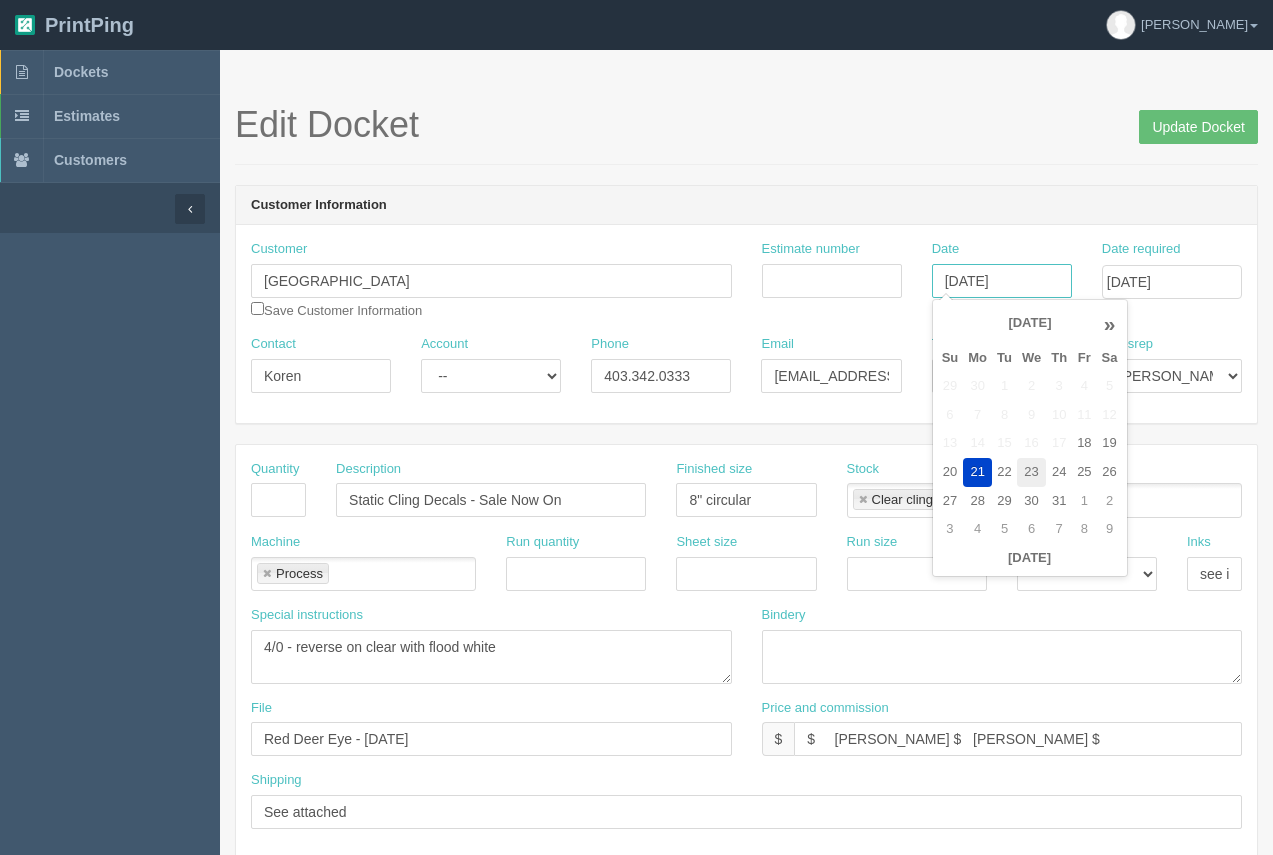 type on "[DATE]" 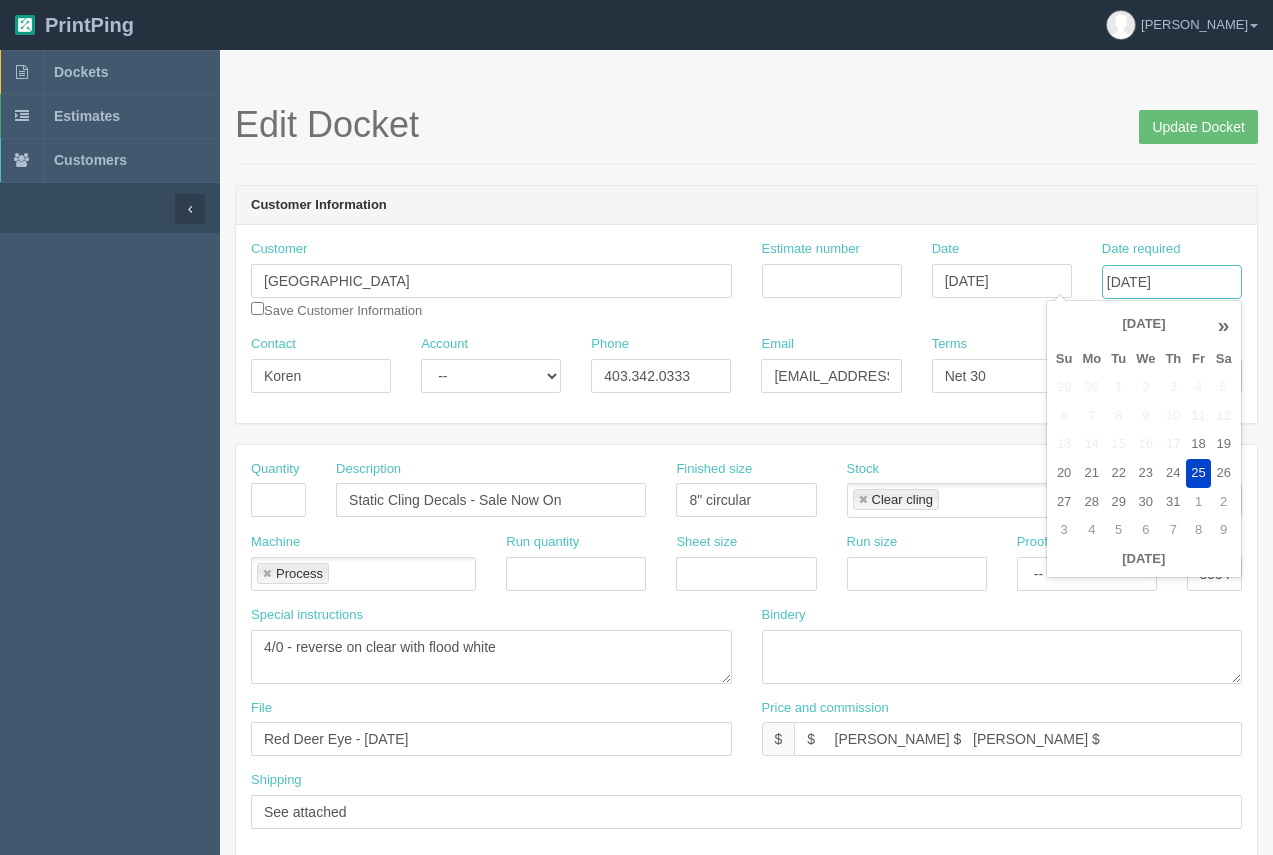 click on "[DATE]" at bounding box center (1172, 282) 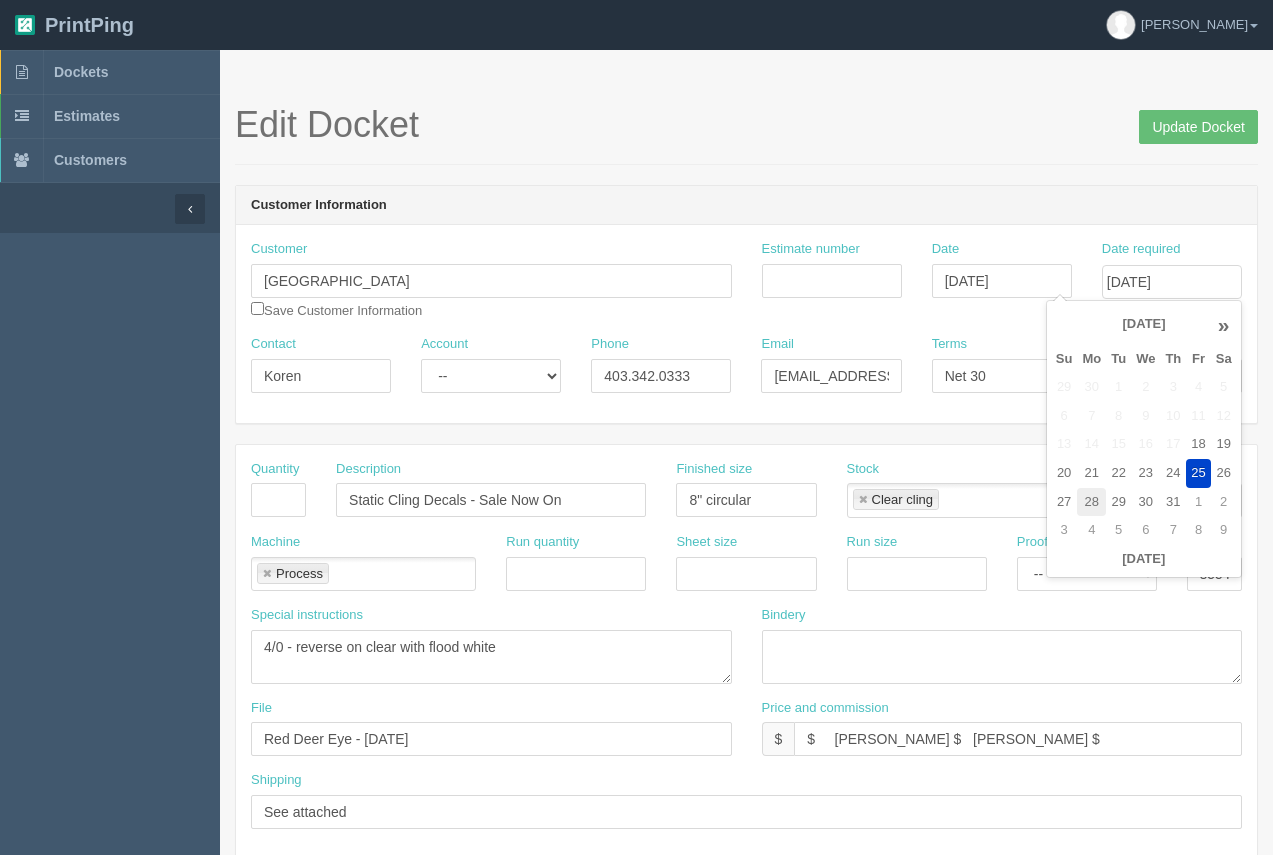 drag, startPoint x: 1092, startPoint y: 495, endPoint x: 952, endPoint y: 319, distance: 224.89108 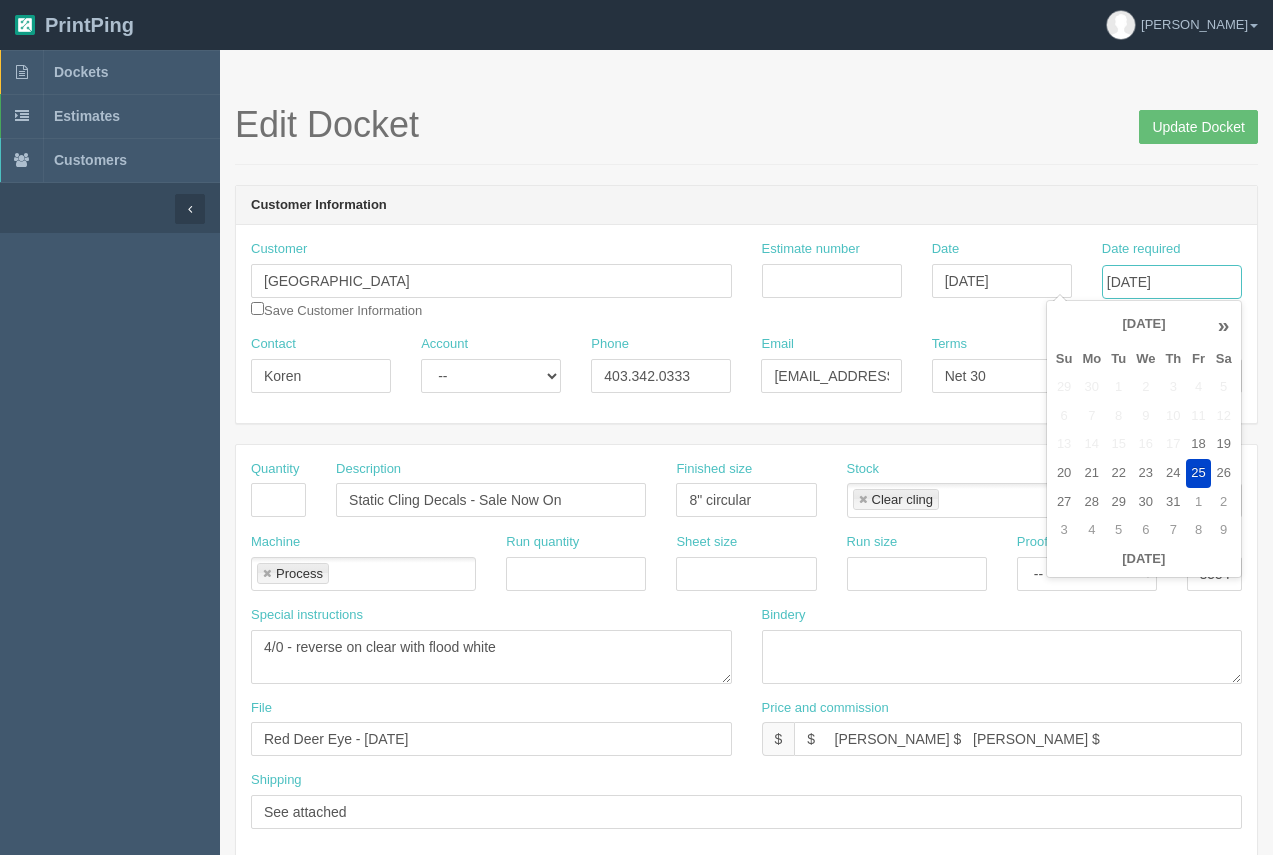 type on "July 28, 2025" 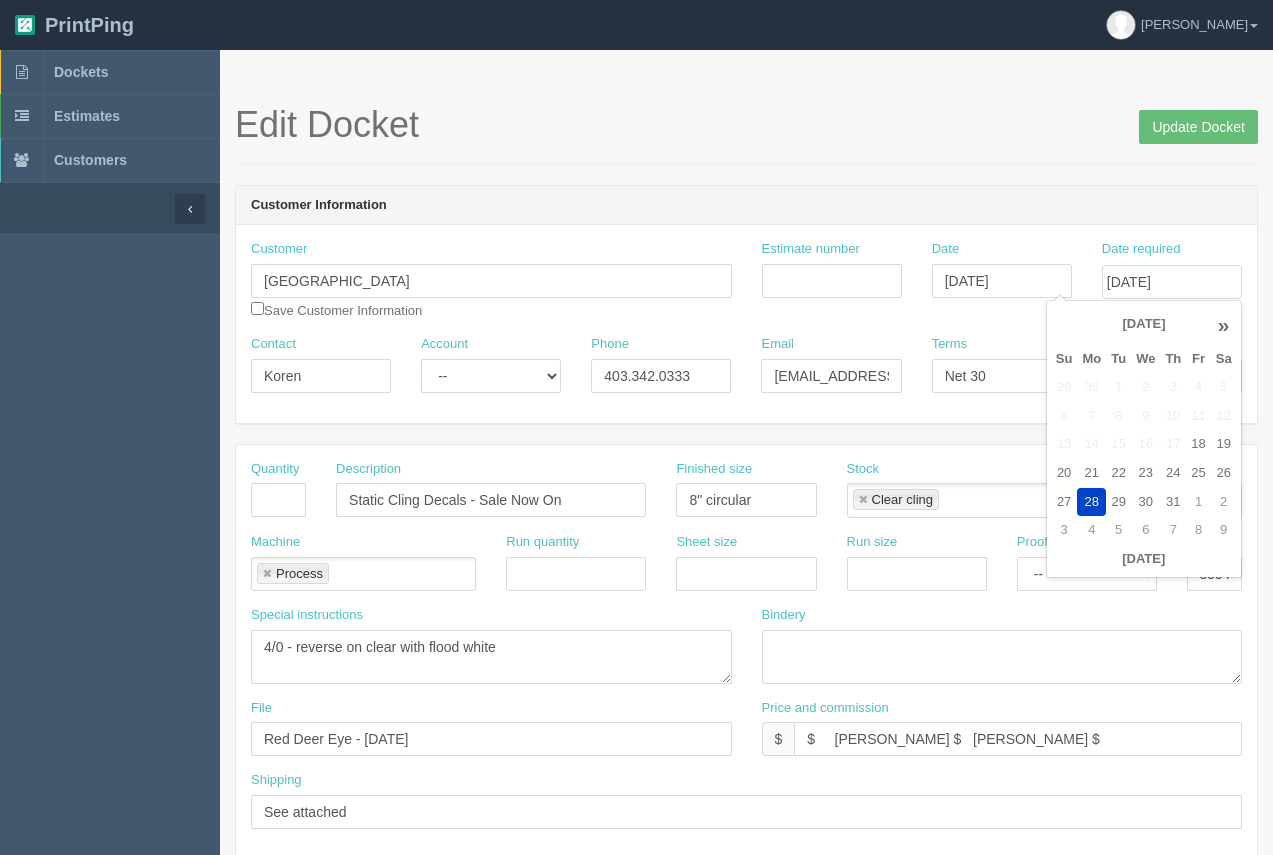 click on "Edit Docket
Update Docket
Customer Information
Customer
Red Deer Eye Center
Save Customer Information
Estimate number
Date
July 23, 2025
Date required
July 28, 2025
Contact
Koren
Account
--
Existing Client
Allrush Client
Rep Client
Phone
403.342.0333
Email
Info@reddeereyecare.com
Terms
Net 30
Salesrep
Mark
Mikayla
Aly
France" at bounding box center [746, 933] 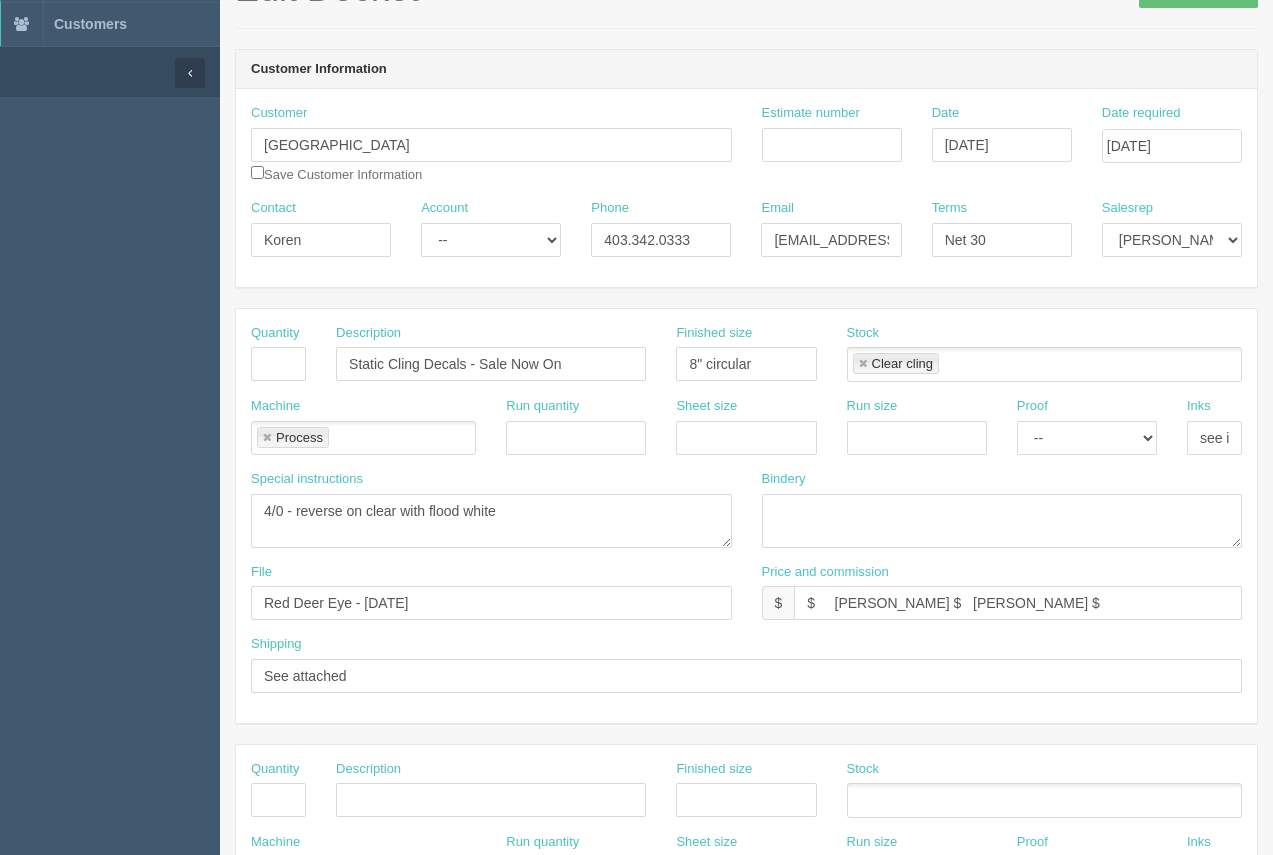 scroll, scrollTop: 132, scrollLeft: 0, axis: vertical 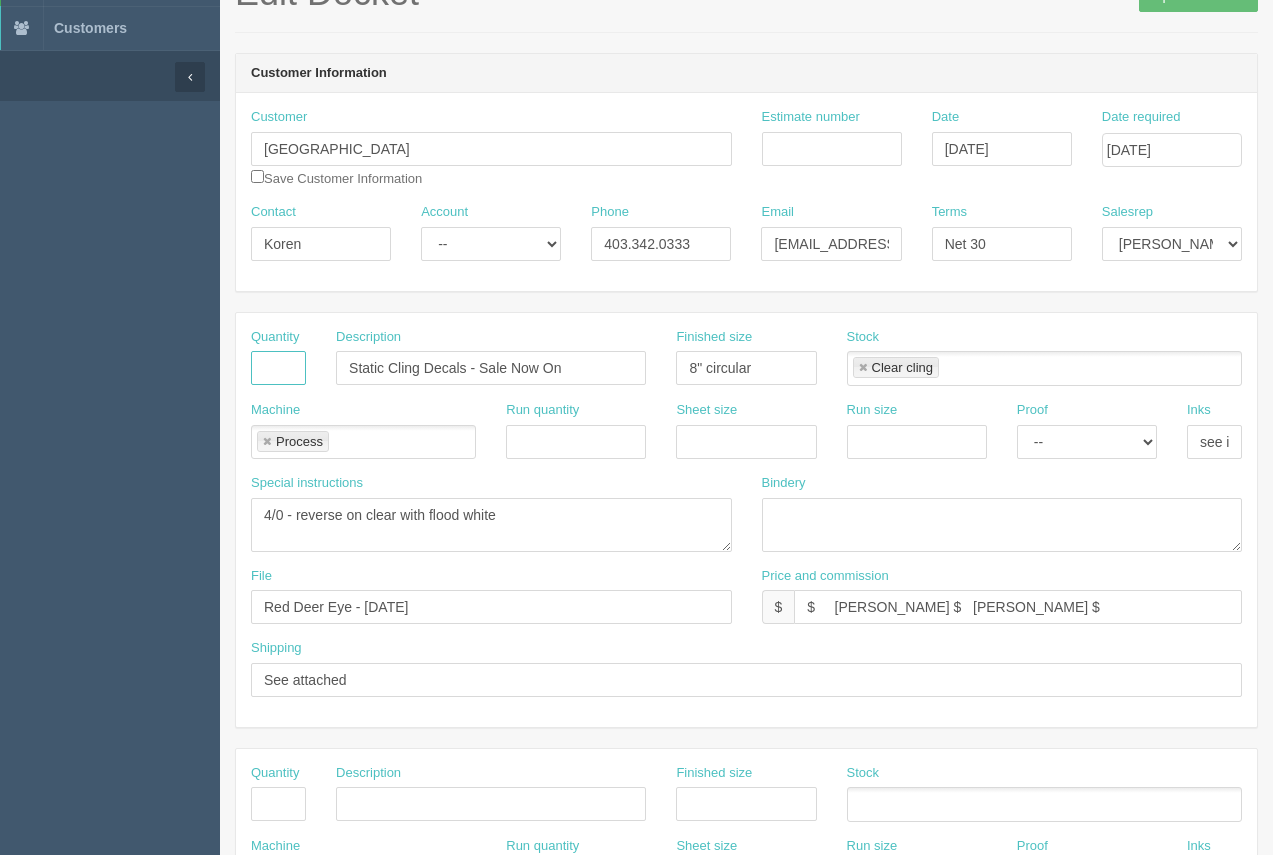 click at bounding box center (278, 368) 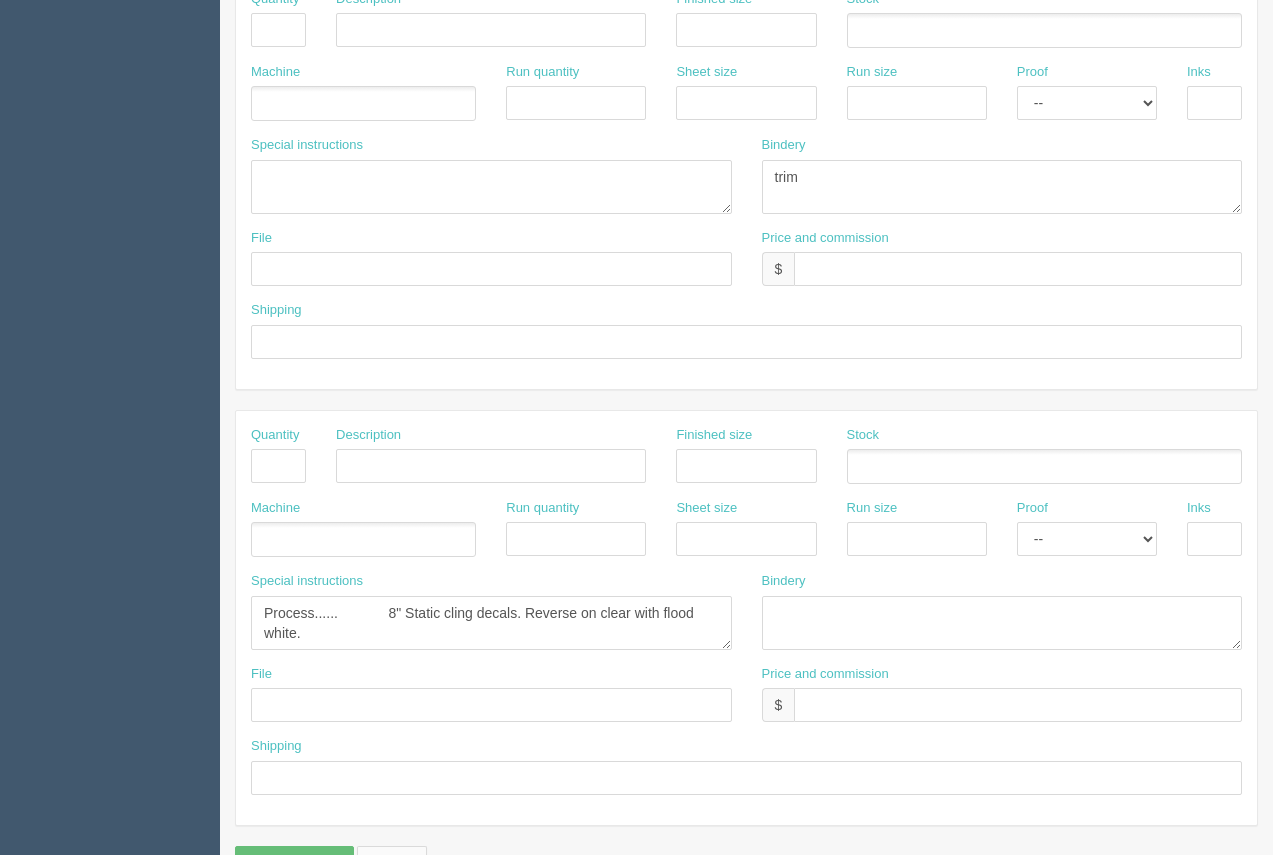scroll, scrollTop: 893, scrollLeft: 0, axis: vertical 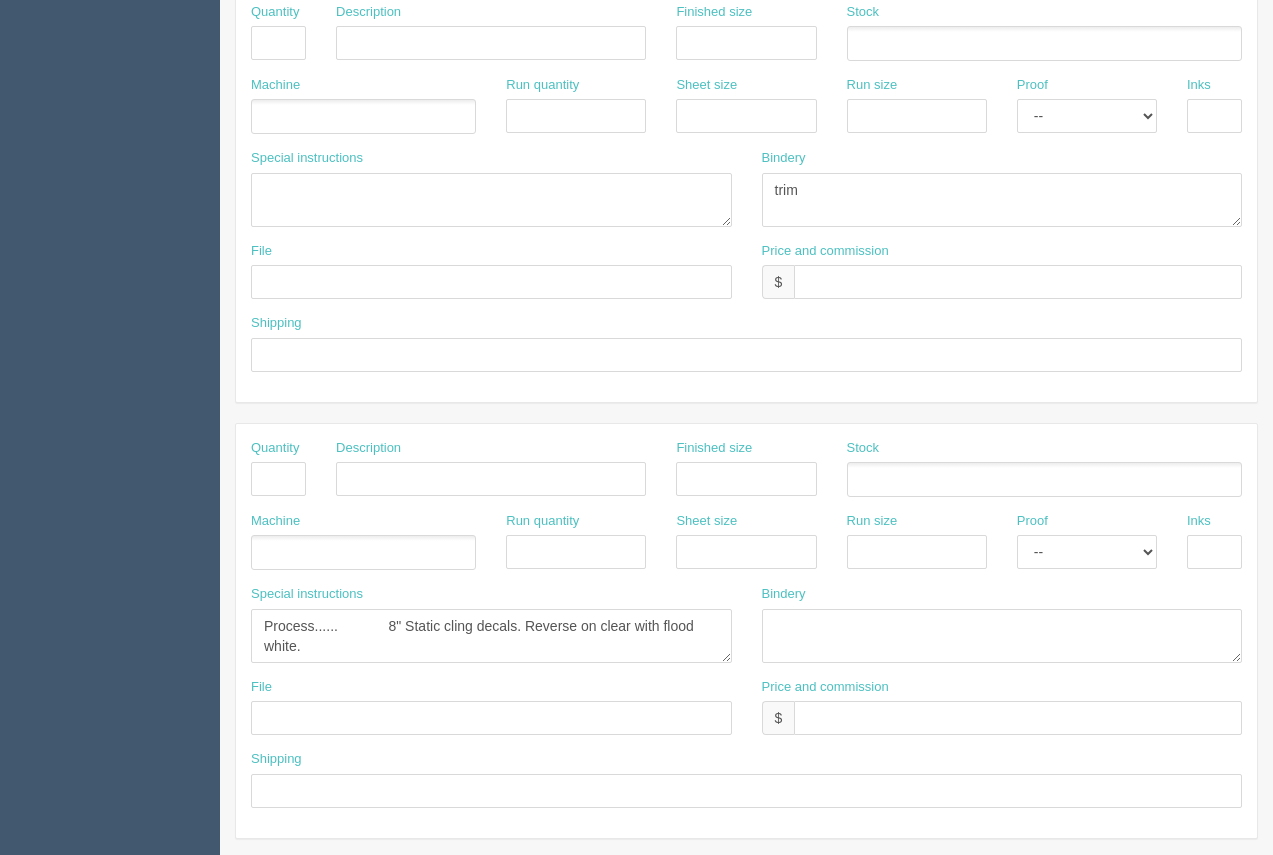 type on "12" 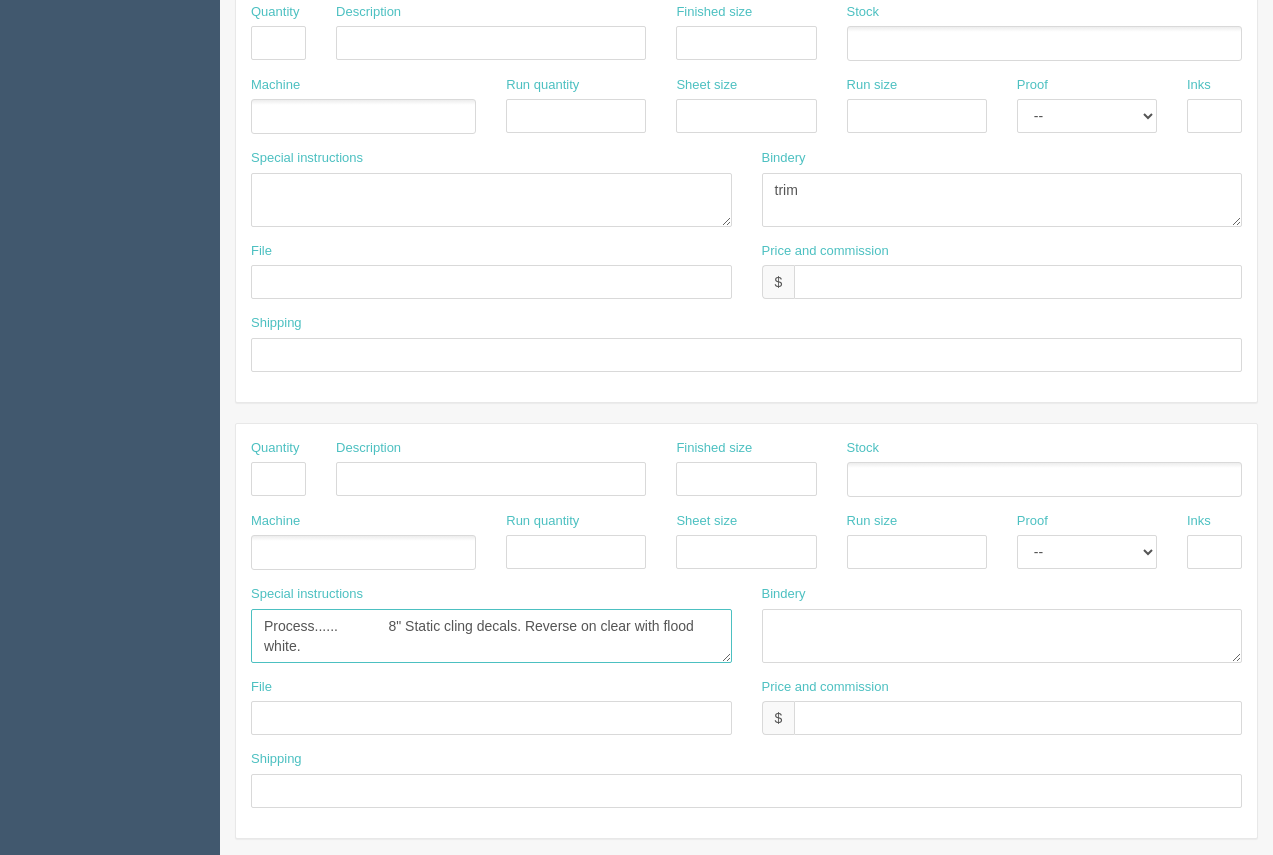 click on "Process......             8" Static cling decals. Reverse on clear with flood white." at bounding box center [491, 636] 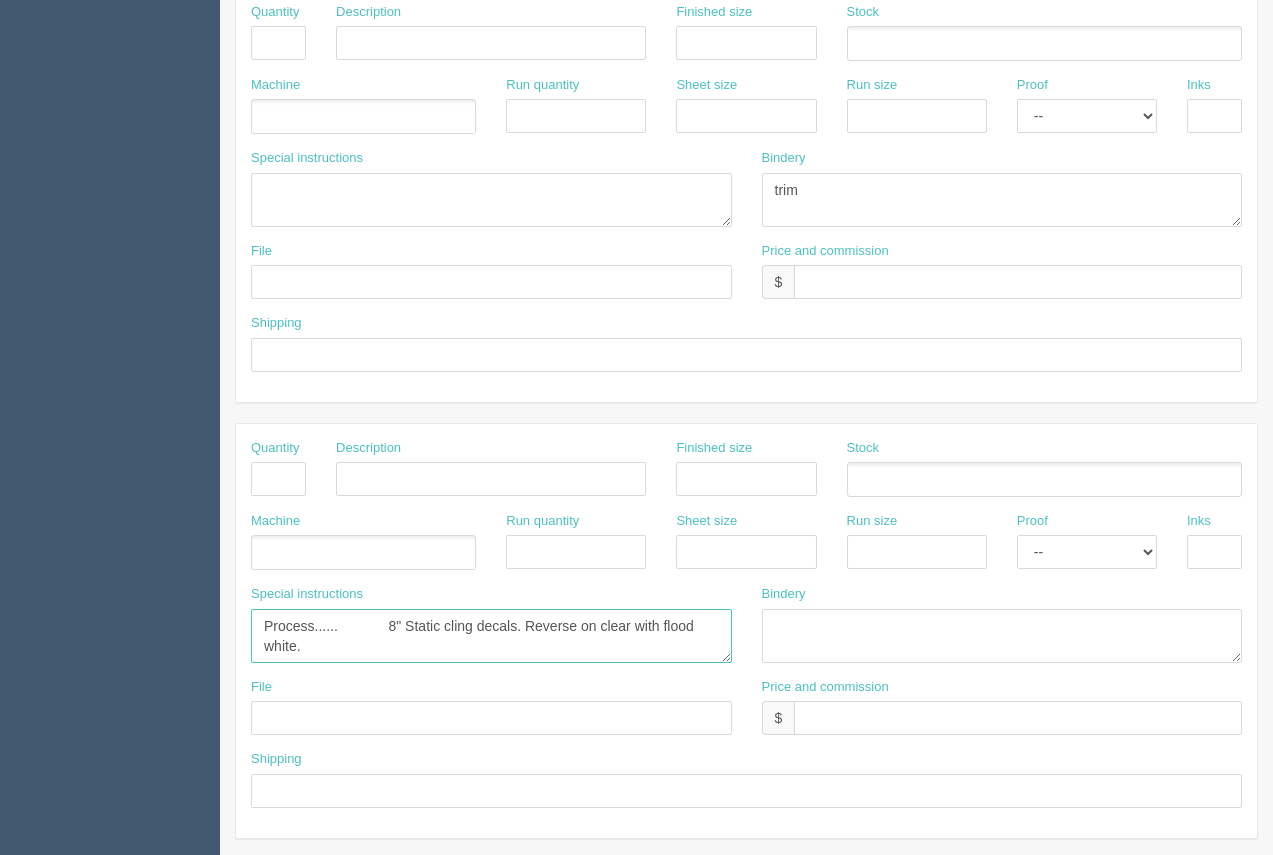 click on "Process......             8" Static cling decals. Reverse on clear with flood white." at bounding box center (491, 636) 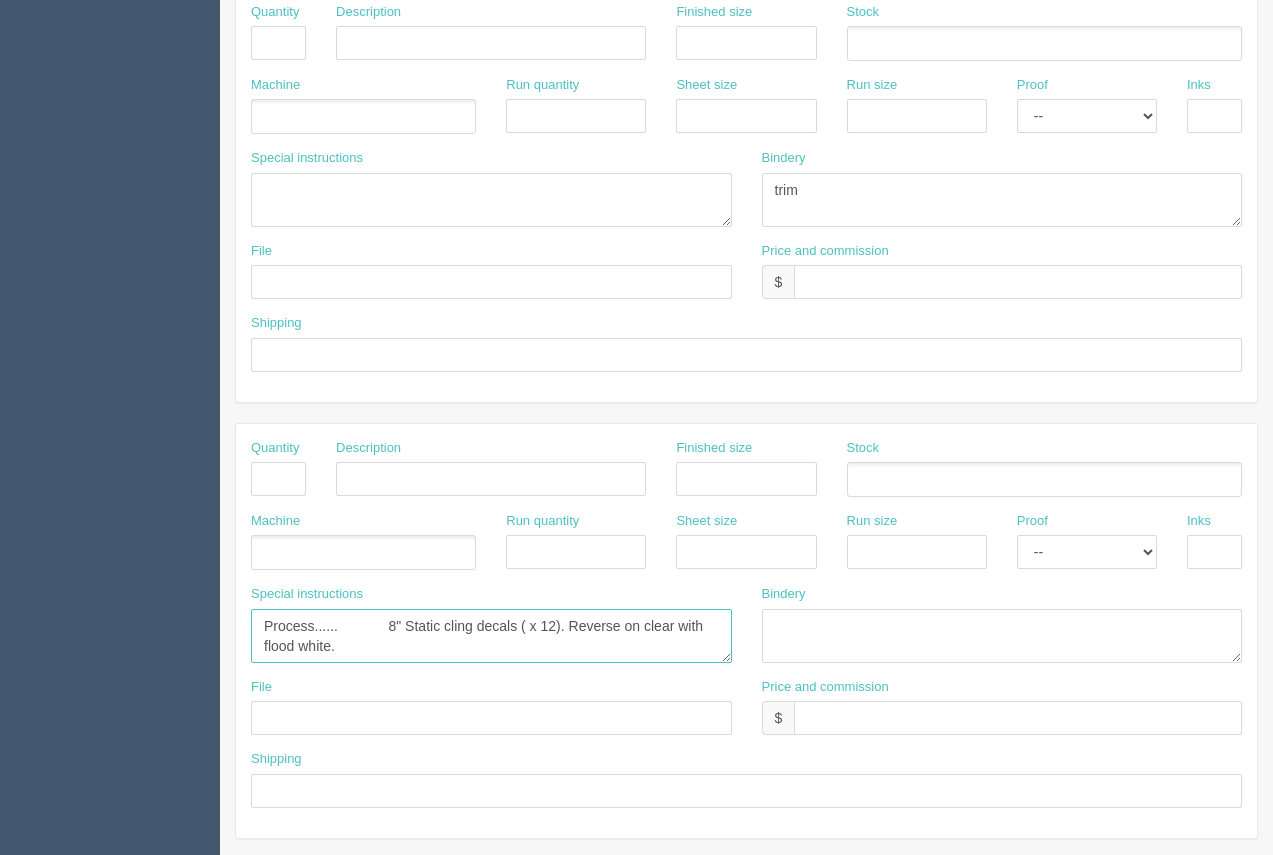 click on "Process......             8" Static cling decals. Reverse on clear with flood white." at bounding box center [491, 636] 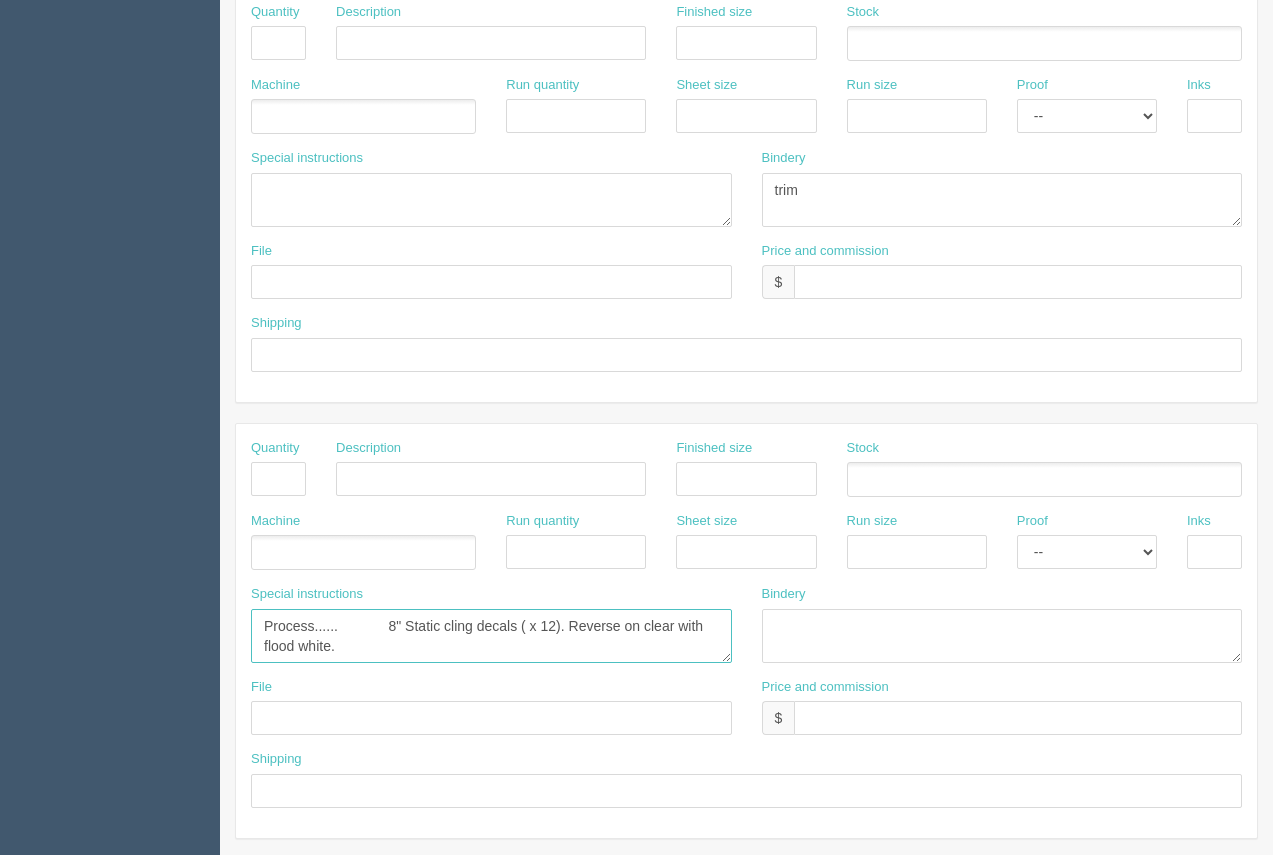 click on "Process......             8" Static cling decals. Reverse on clear with flood white." at bounding box center [491, 636] 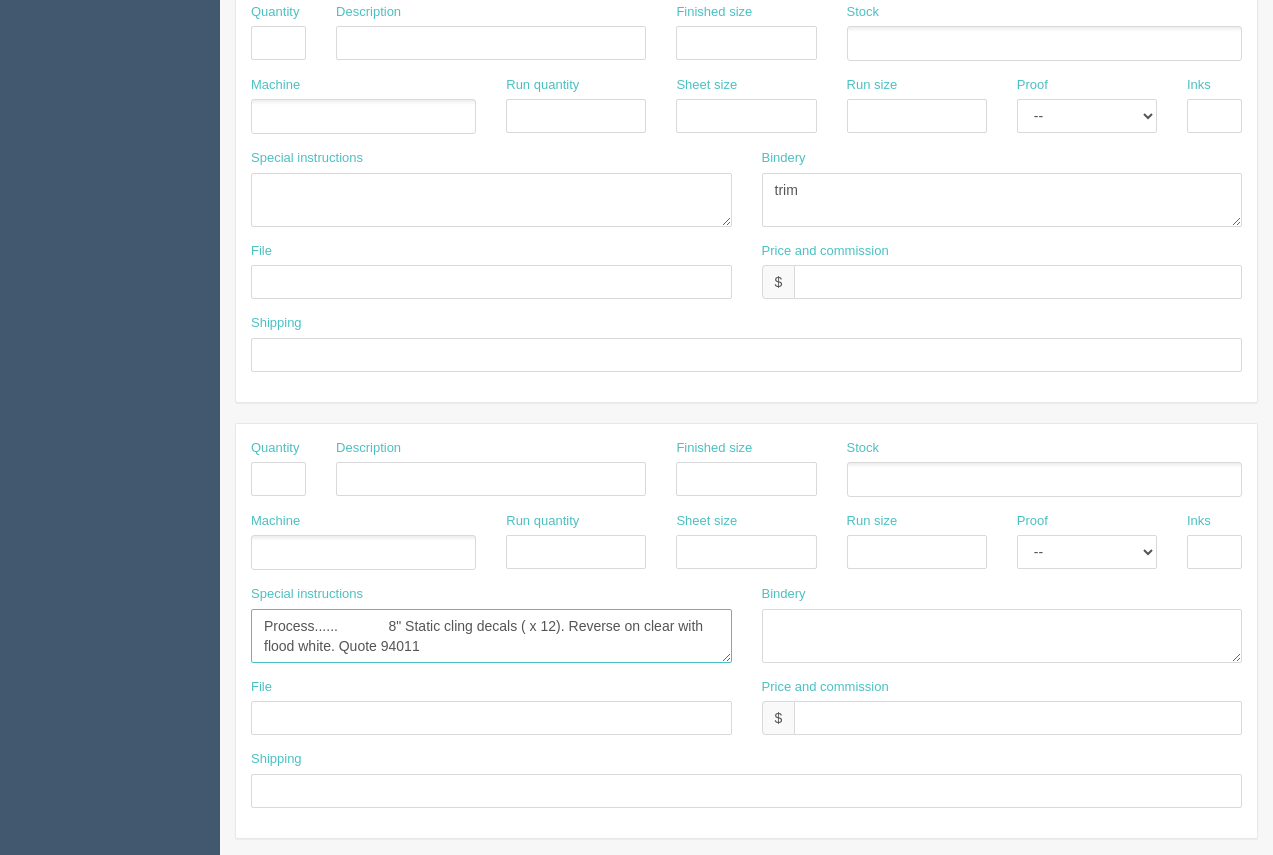 type on "Process......             8" Static cling decals ( x 12). Reverse on clear with flood white. Quote 94011" 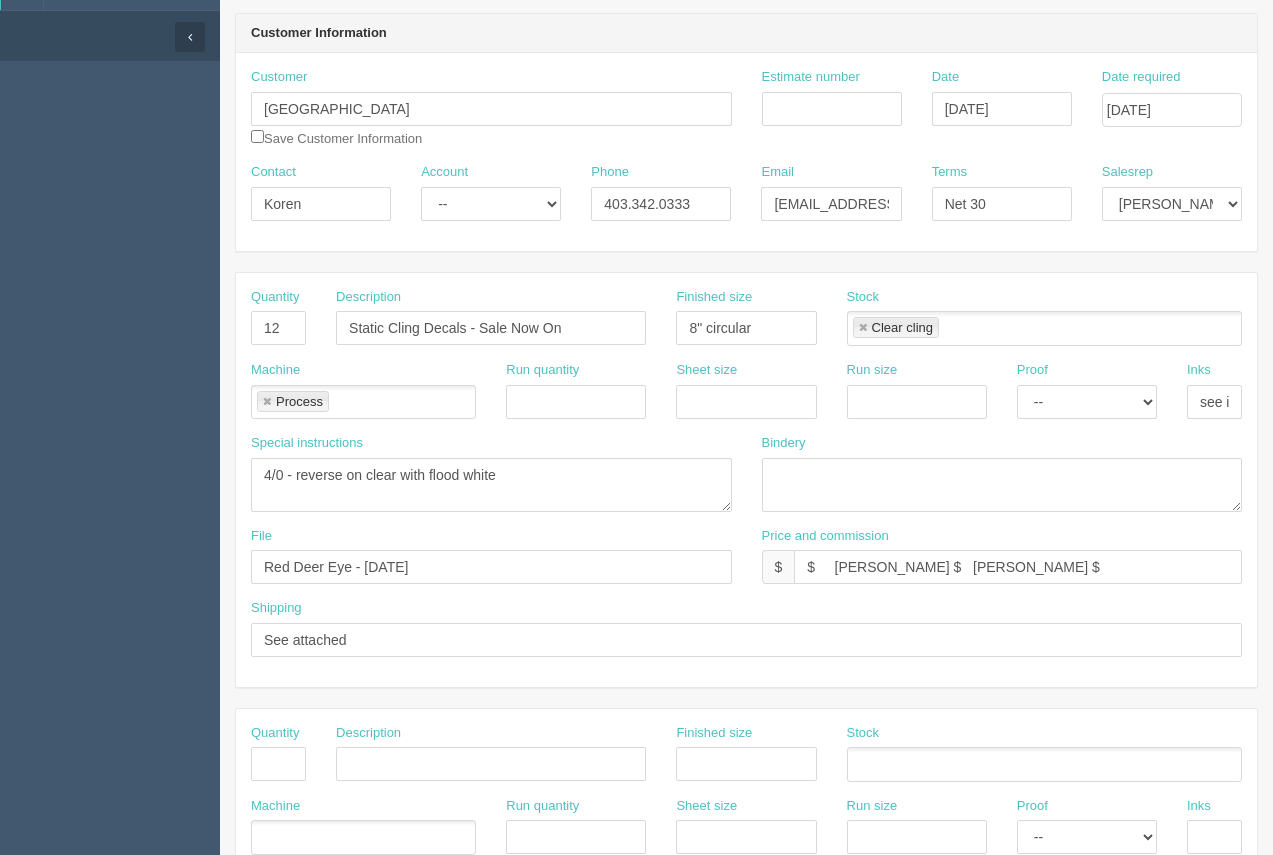 scroll, scrollTop: 145, scrollLeft: 0, axis: vertical 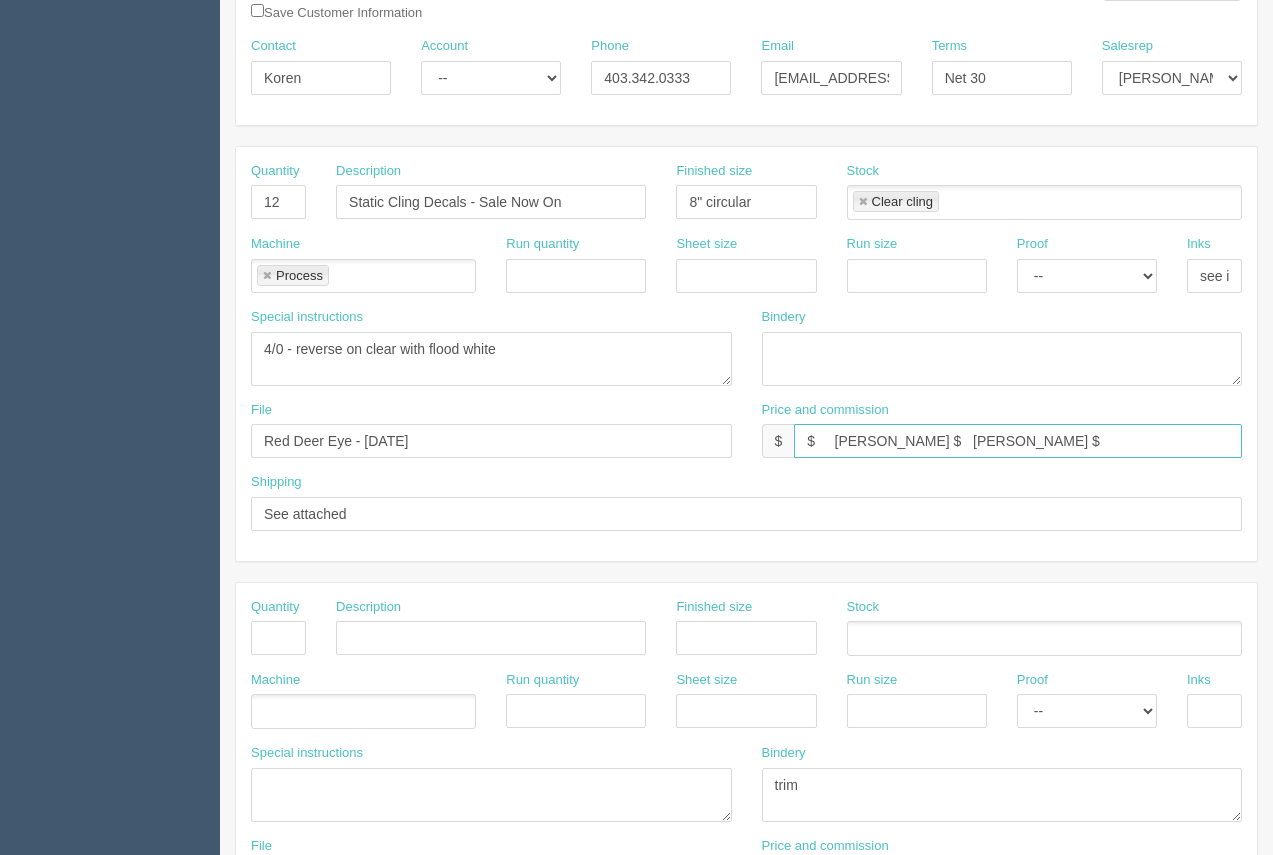 click on "$     Arif $   Moe $" at bounding box center (1018, 441) 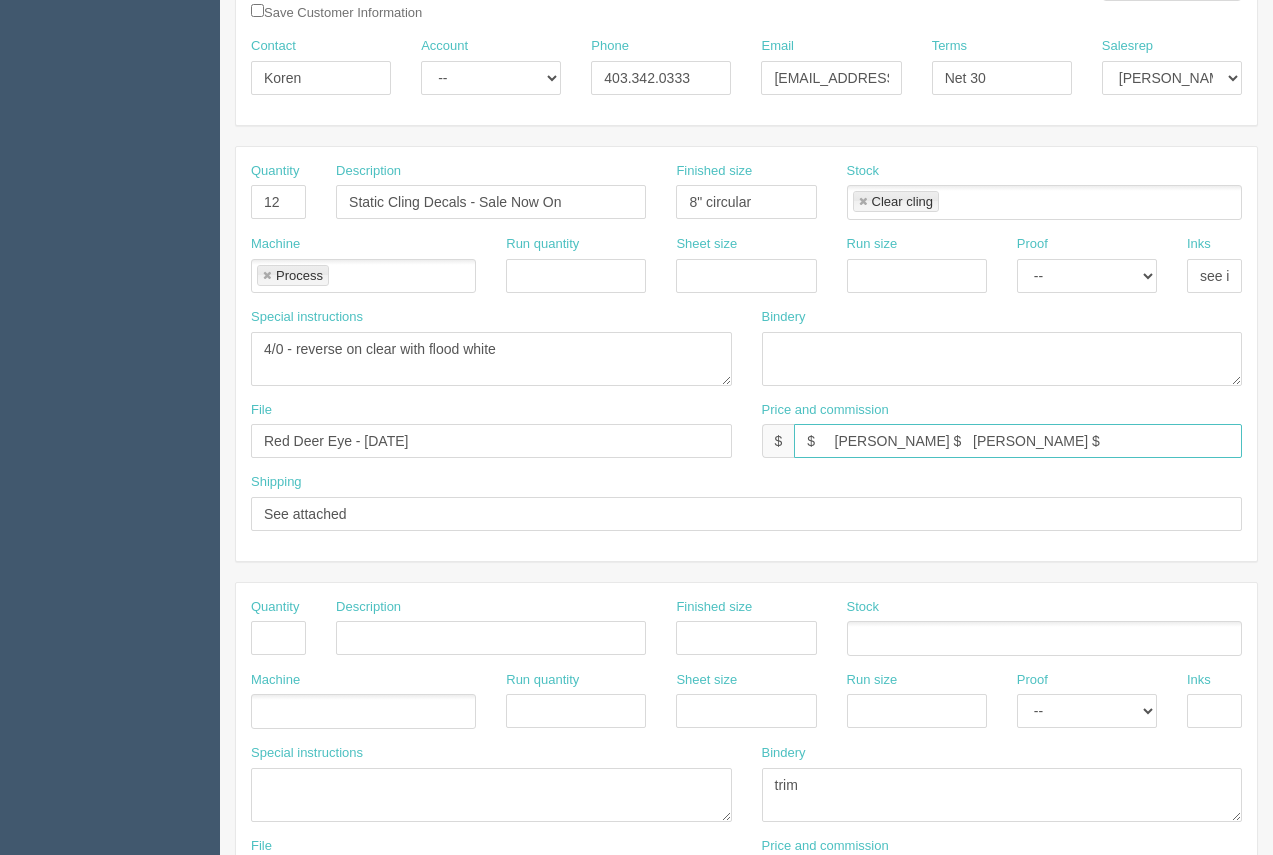 click on "$     Arif $   Moe $" at bounding box center [1018, 441] 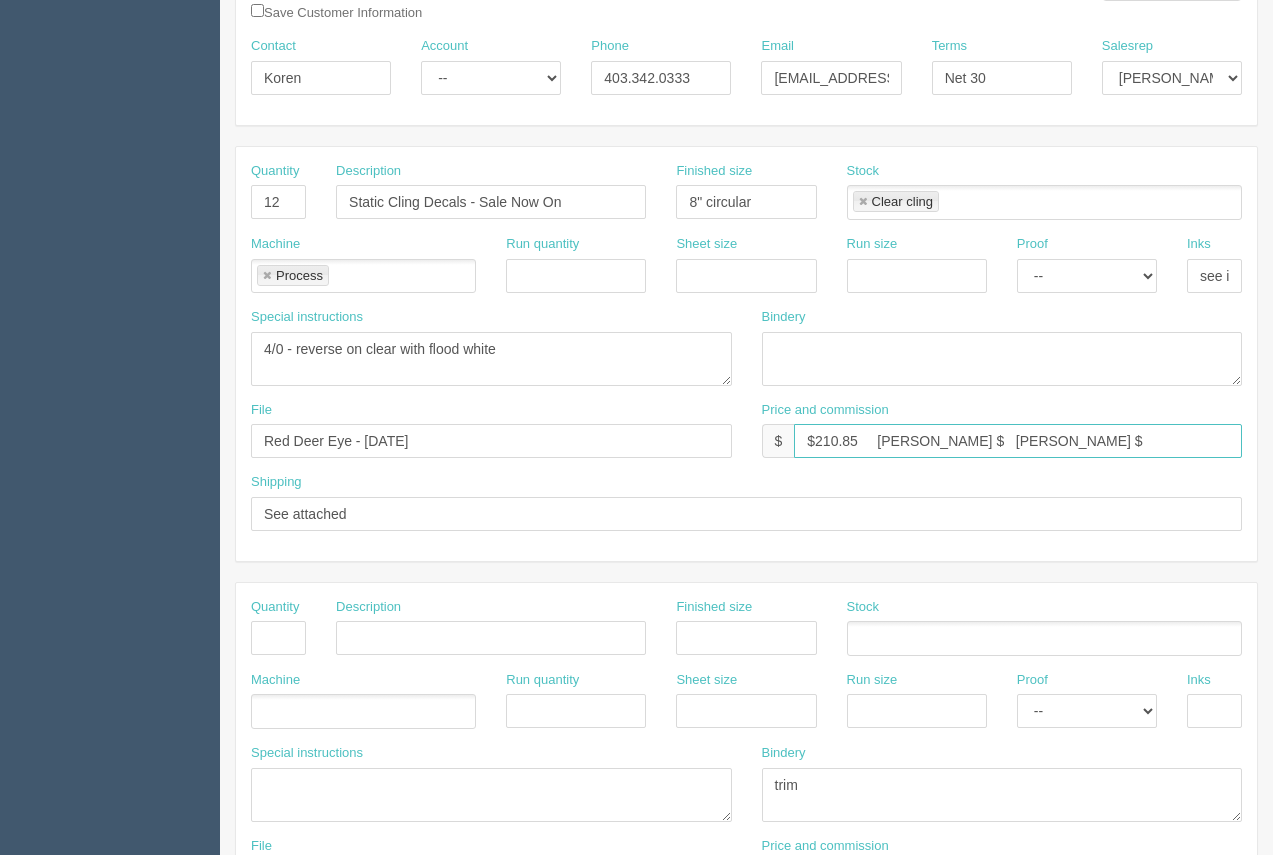 click on "$210.85     Arif $   Moe $" at bounding box center (1018, 441) 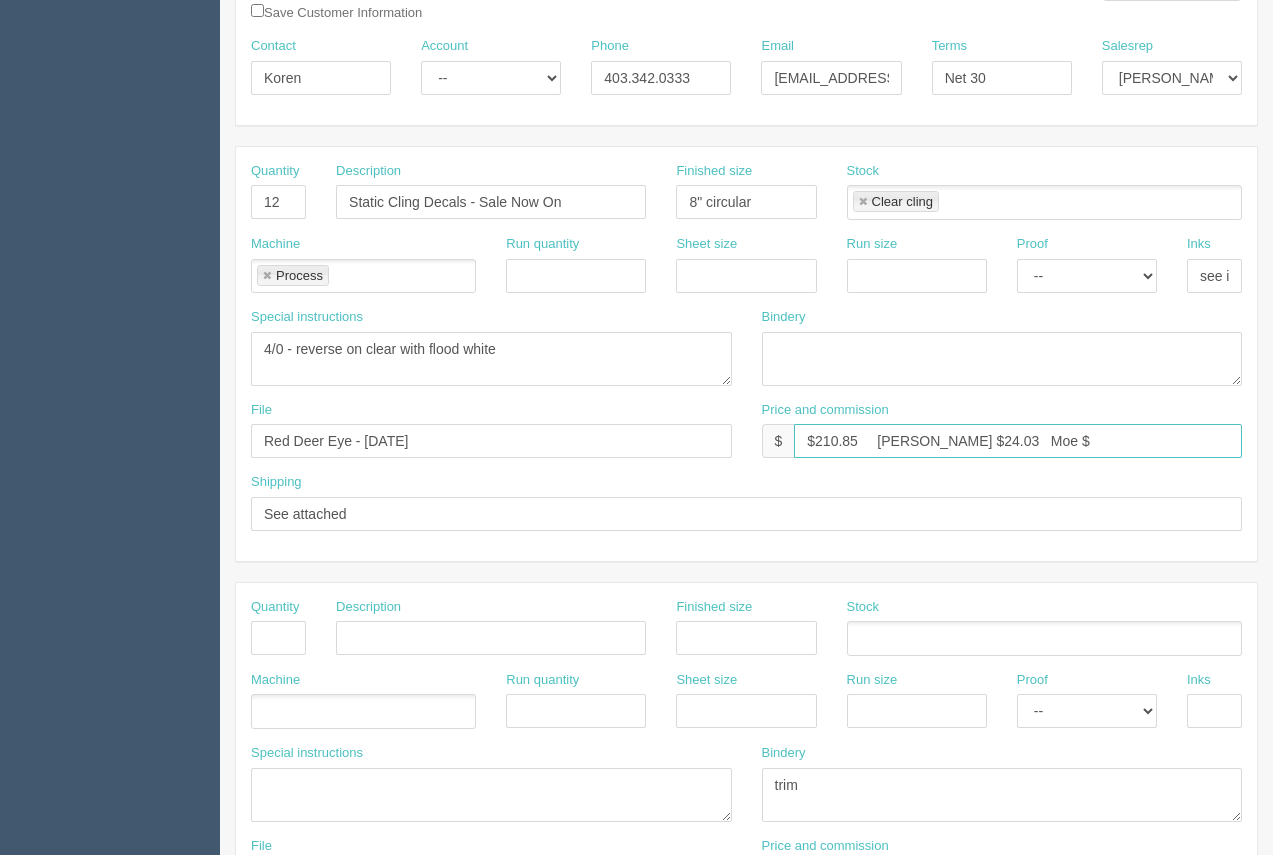 click on "$210.85     Arif $24.03   Moe $" at bounding box center [1018, 441] 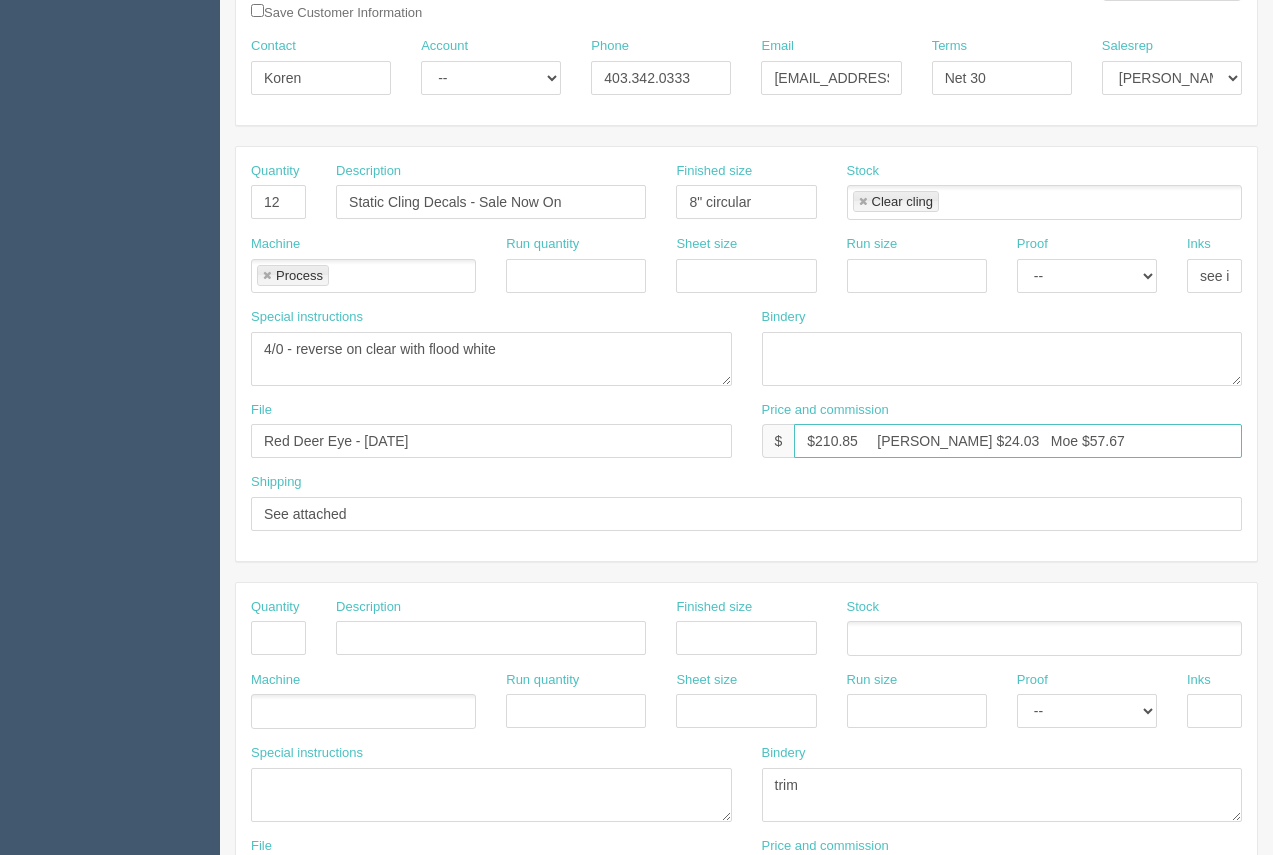 type on "$210.85     Arif $24.03   Moe $57.67" 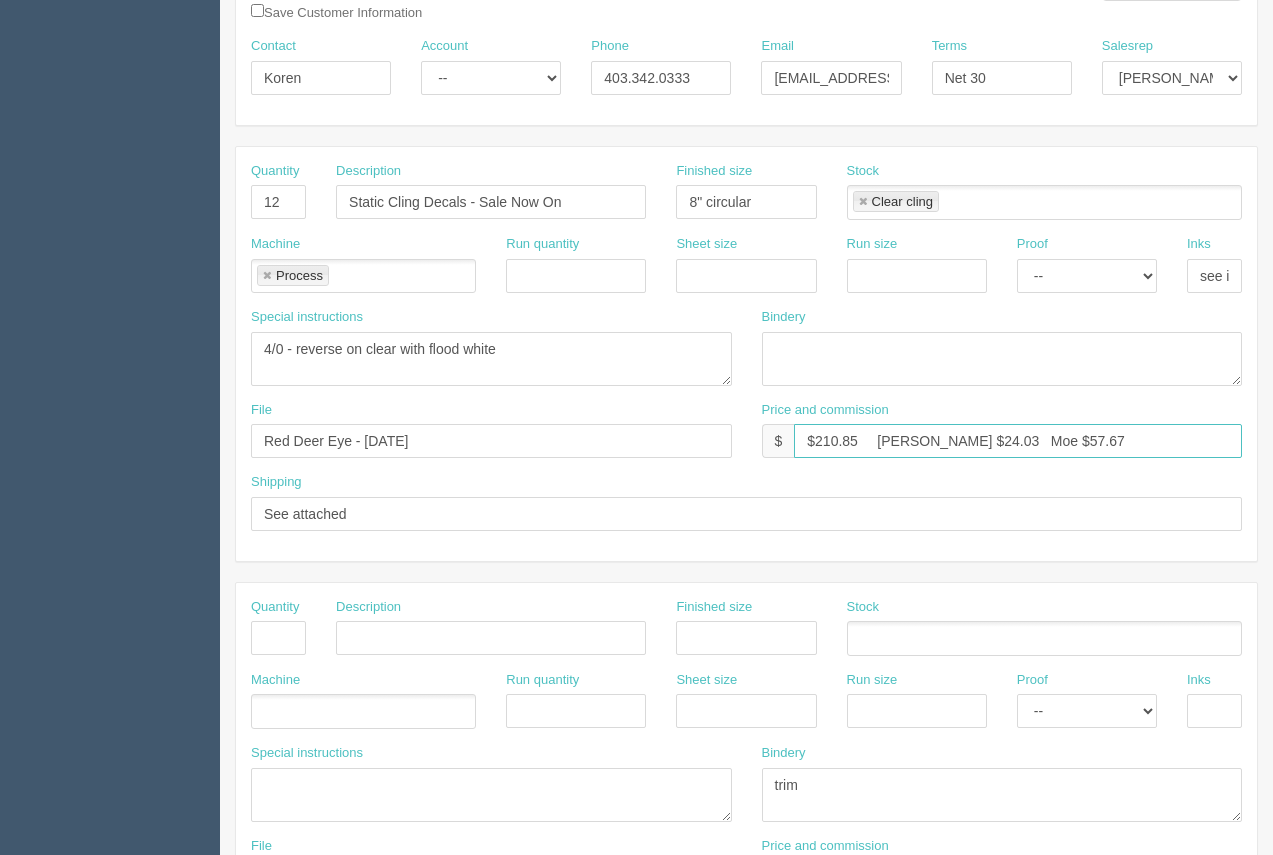 scroll, scrollTop: 68, scrollLeft: 0, axis: vertical 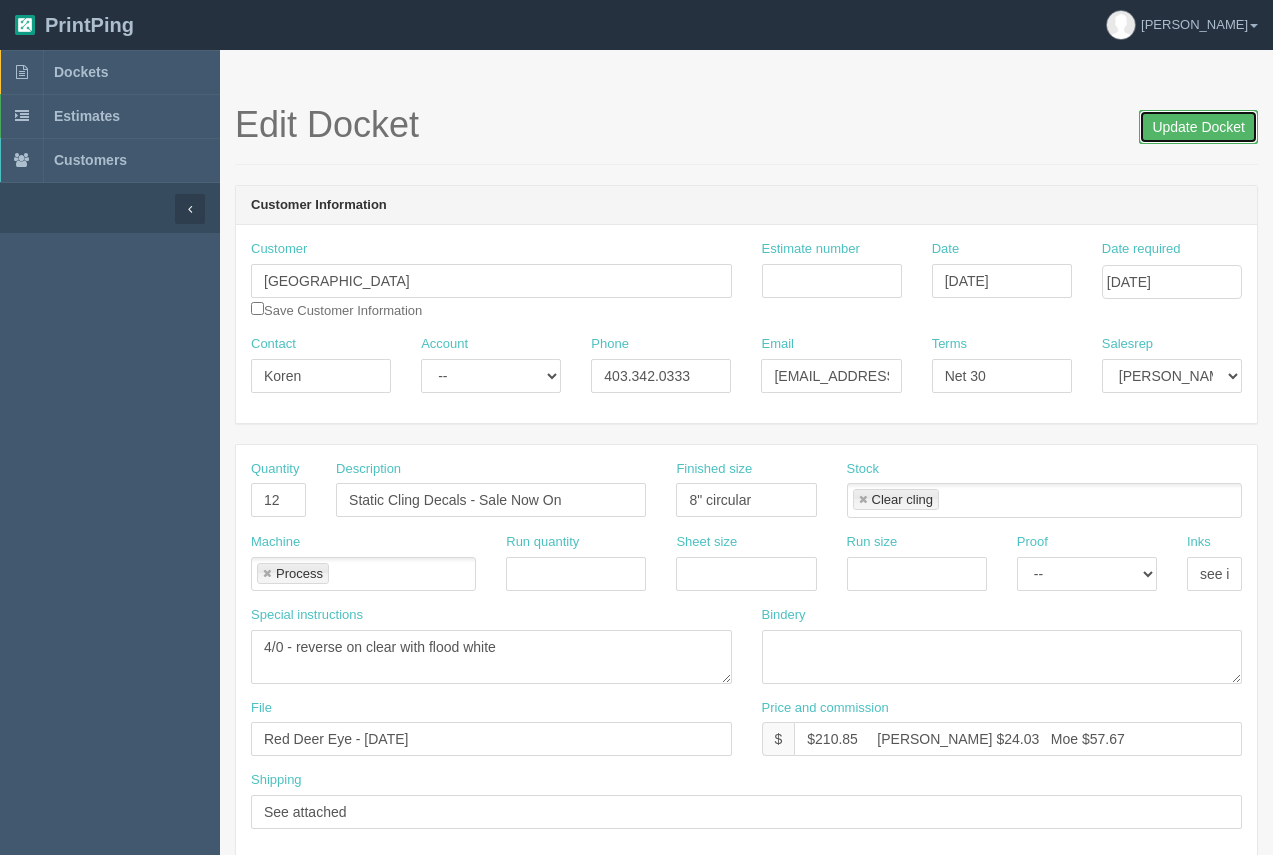 click on "Update Docket" at bounding box center [1198, 127] 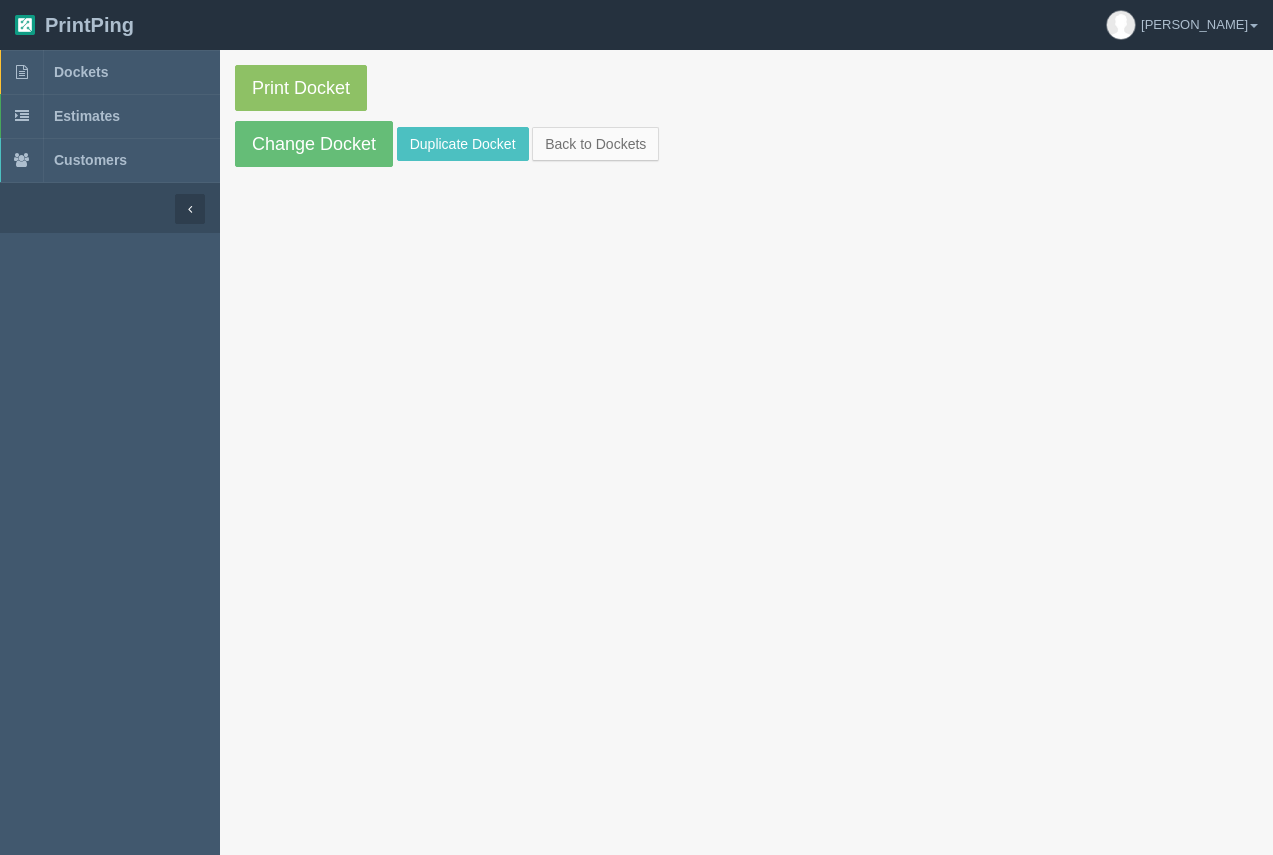 scroll, scrollTop: 0, scrollLeft: 0, axis: both 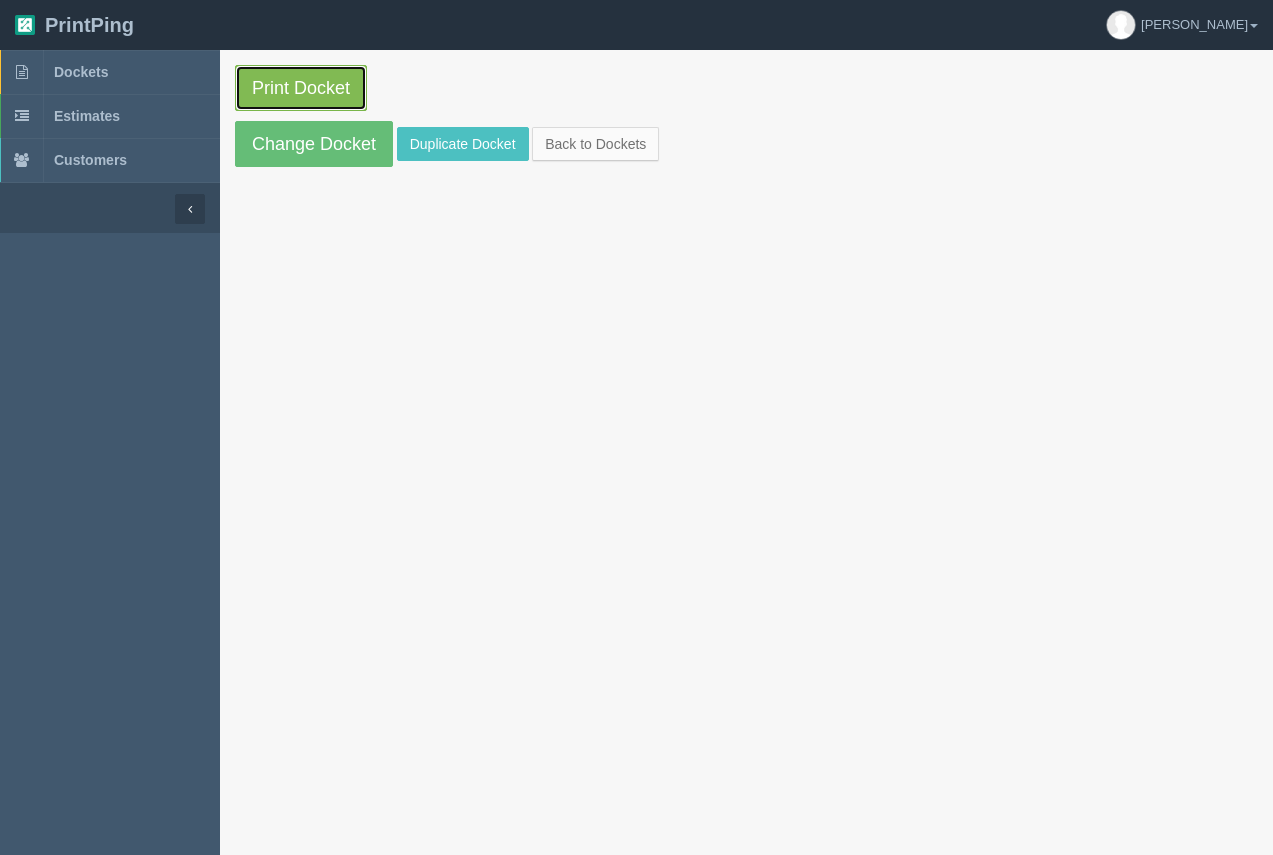click on "Print Docket" at bounding box center [301, 88] 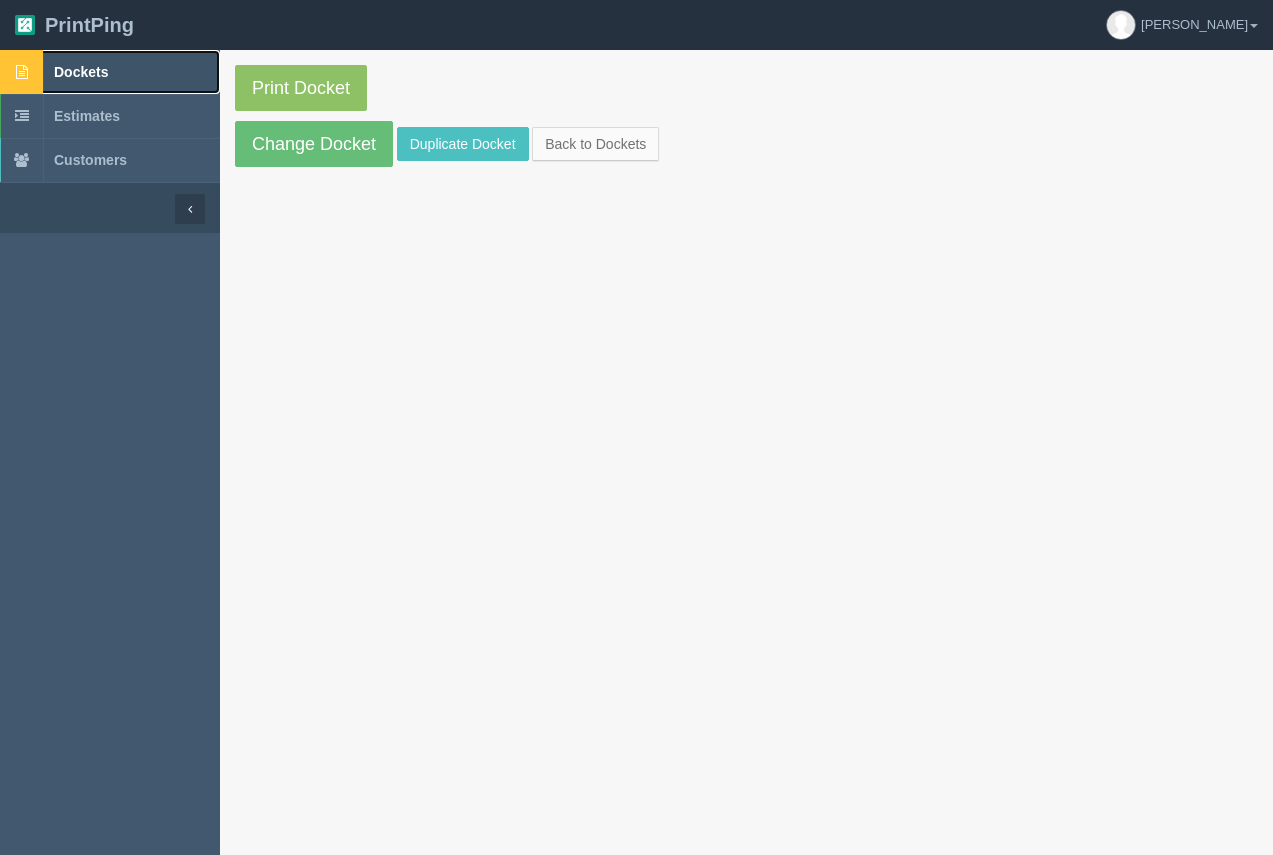 click on "Dockets" at bounding box center [81, 72] 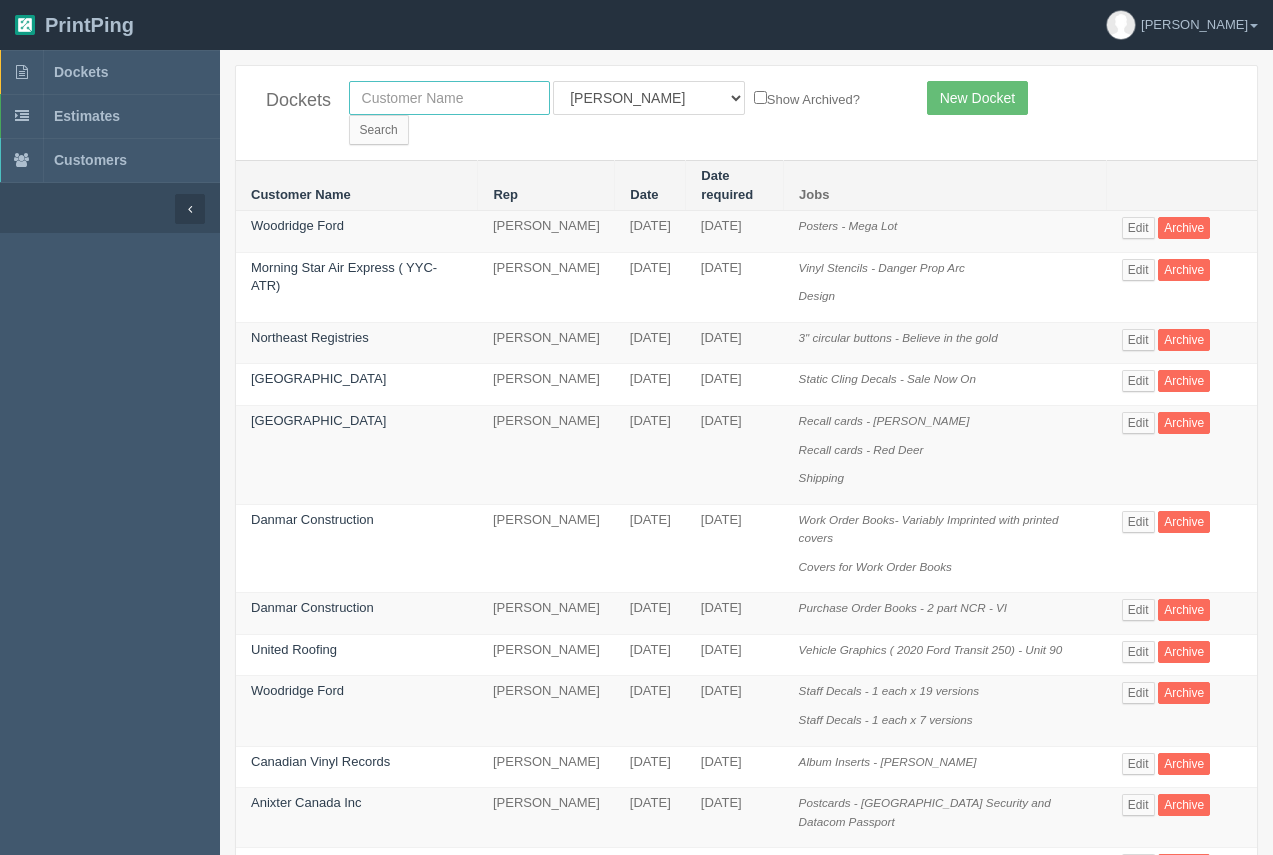 click at bounding box center (449, 98) 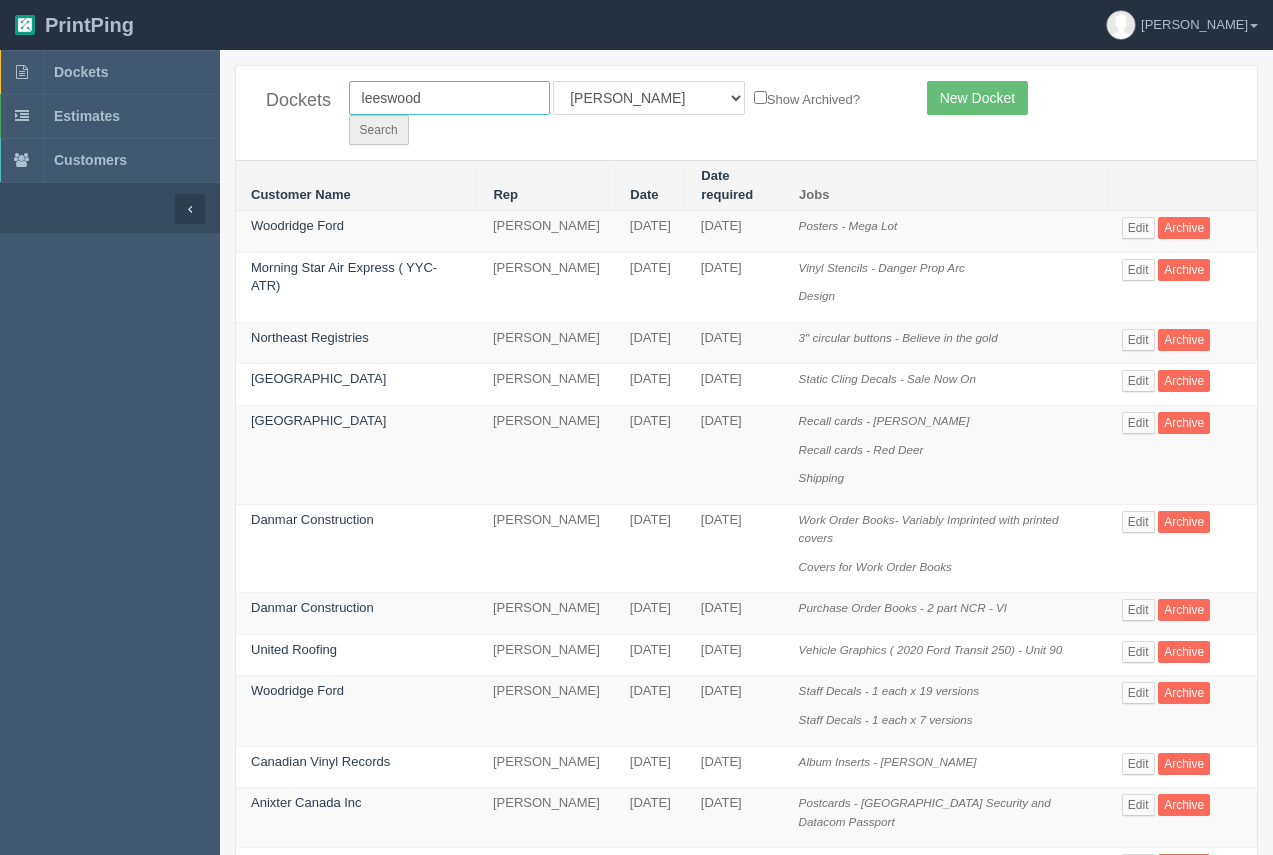 type on "leeswood" 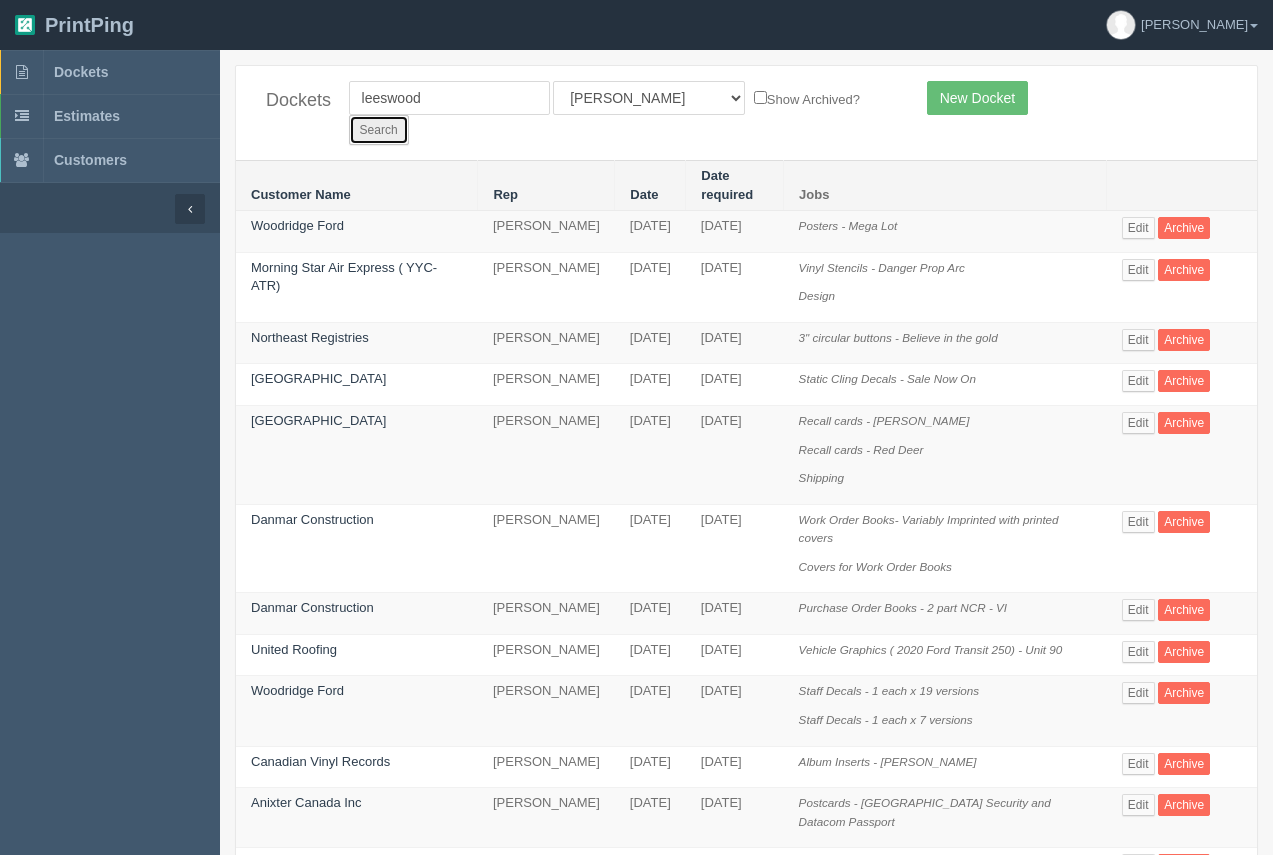 click on "Search" at bounding box center (379, 130) 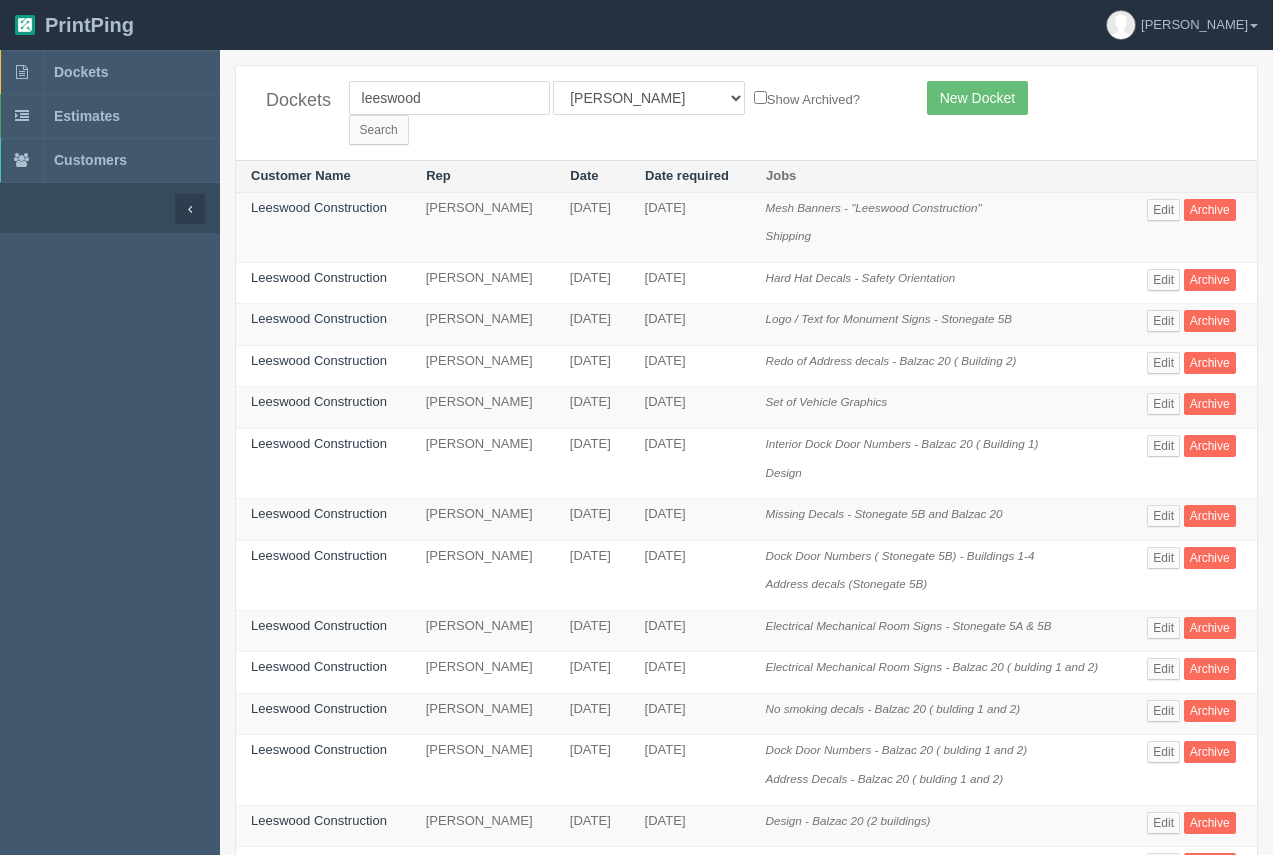 scroll, scrollTop: 0, scrollLeft: 0, axis: both 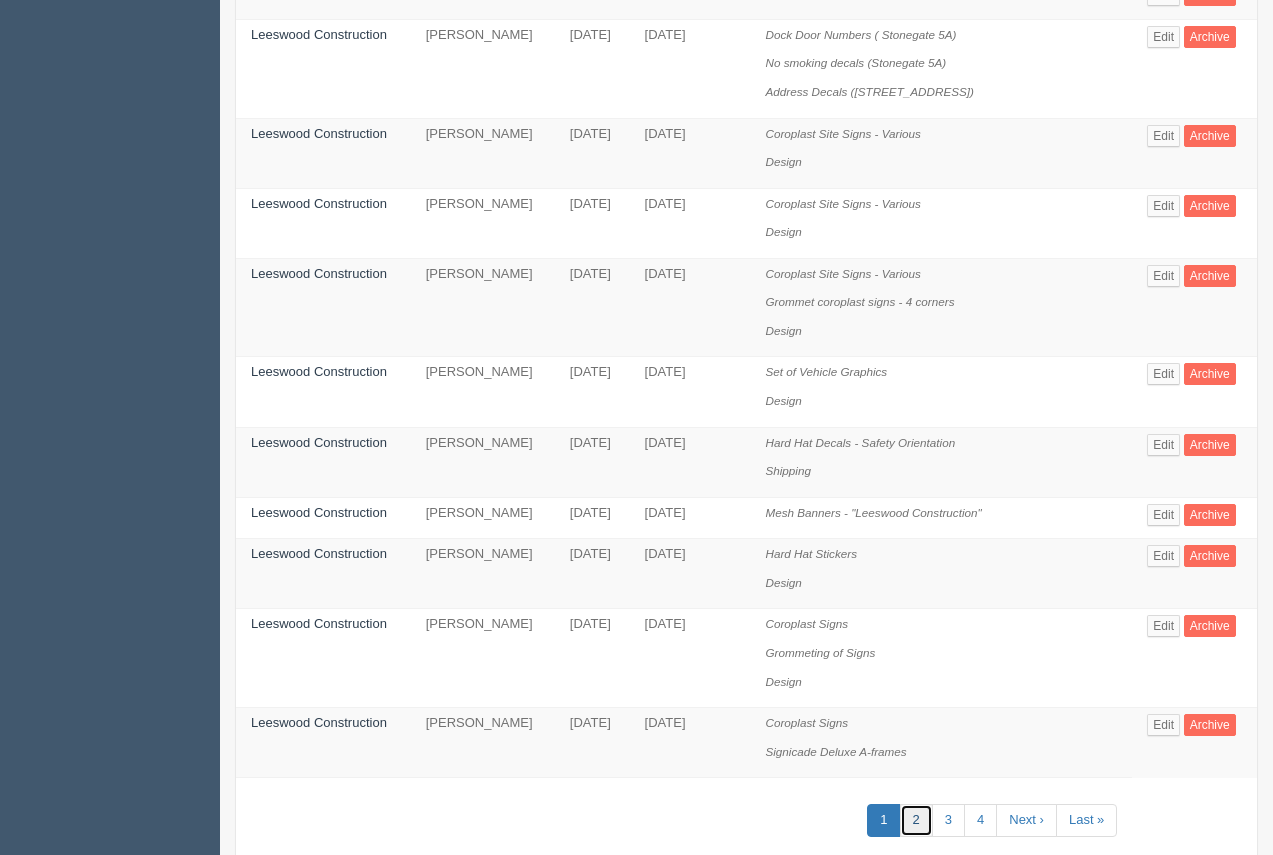 click on "2" at bounding box center [916, 820] 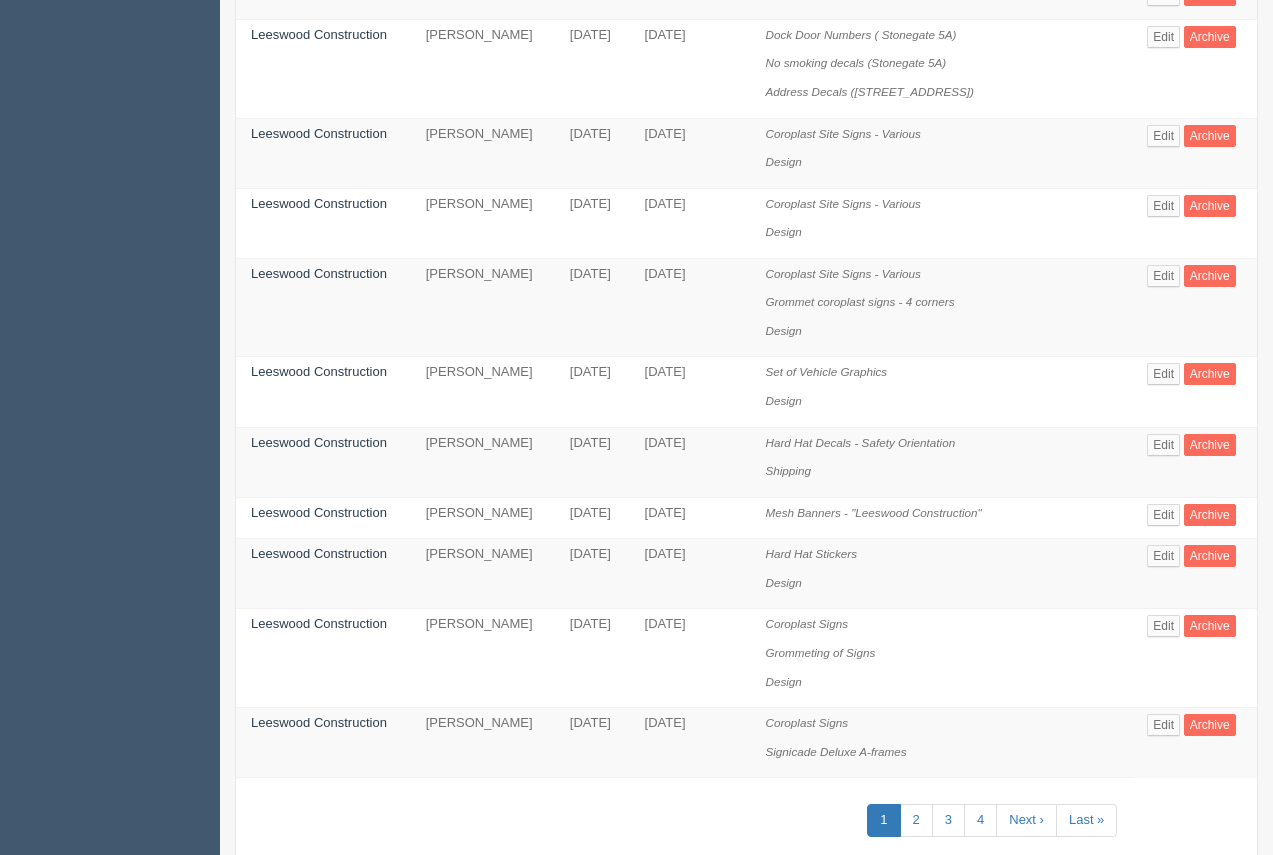 scroll, scrollTop: 0, scrollLeft: 0, axis: both 